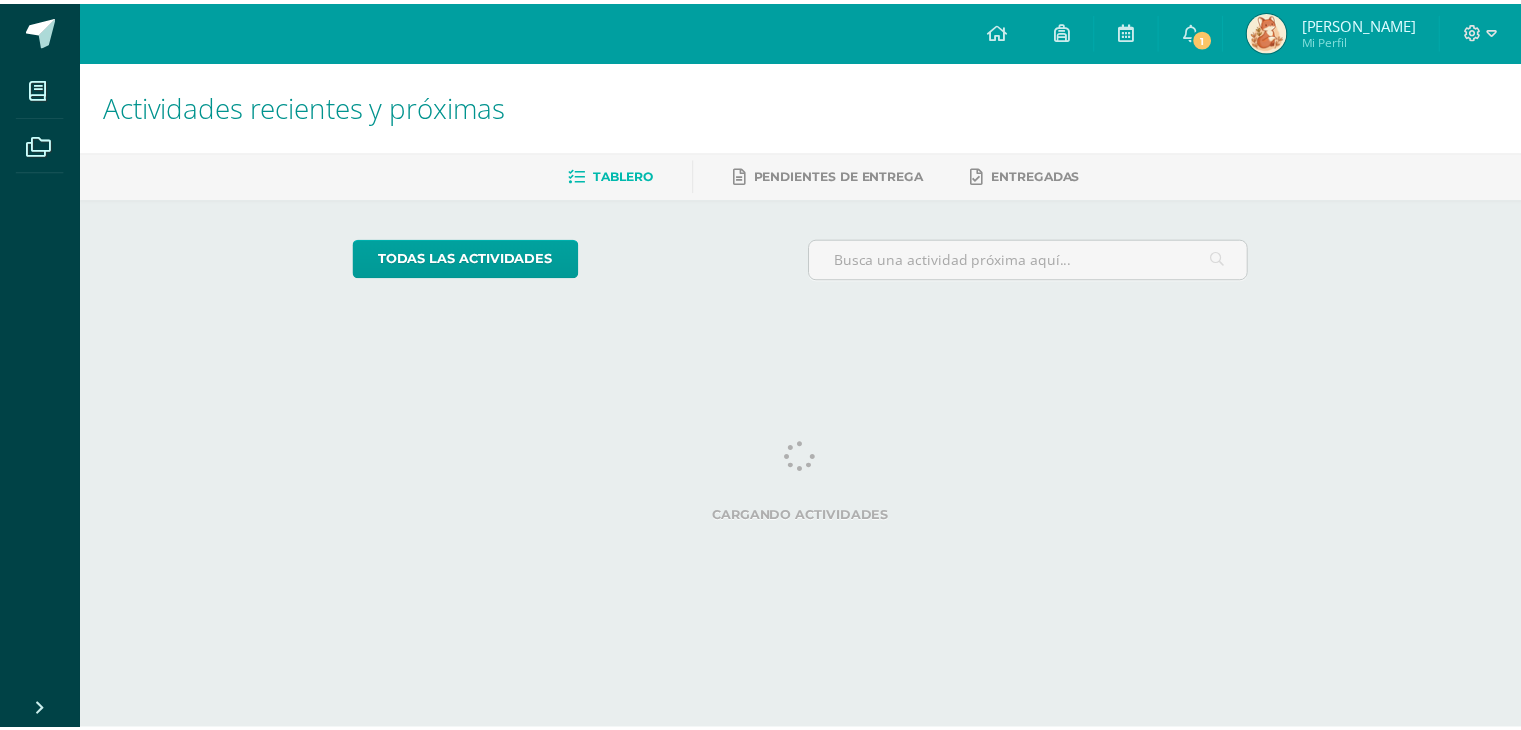 scroll, scrollTop: 0, scrollLeft: 0, axis: both 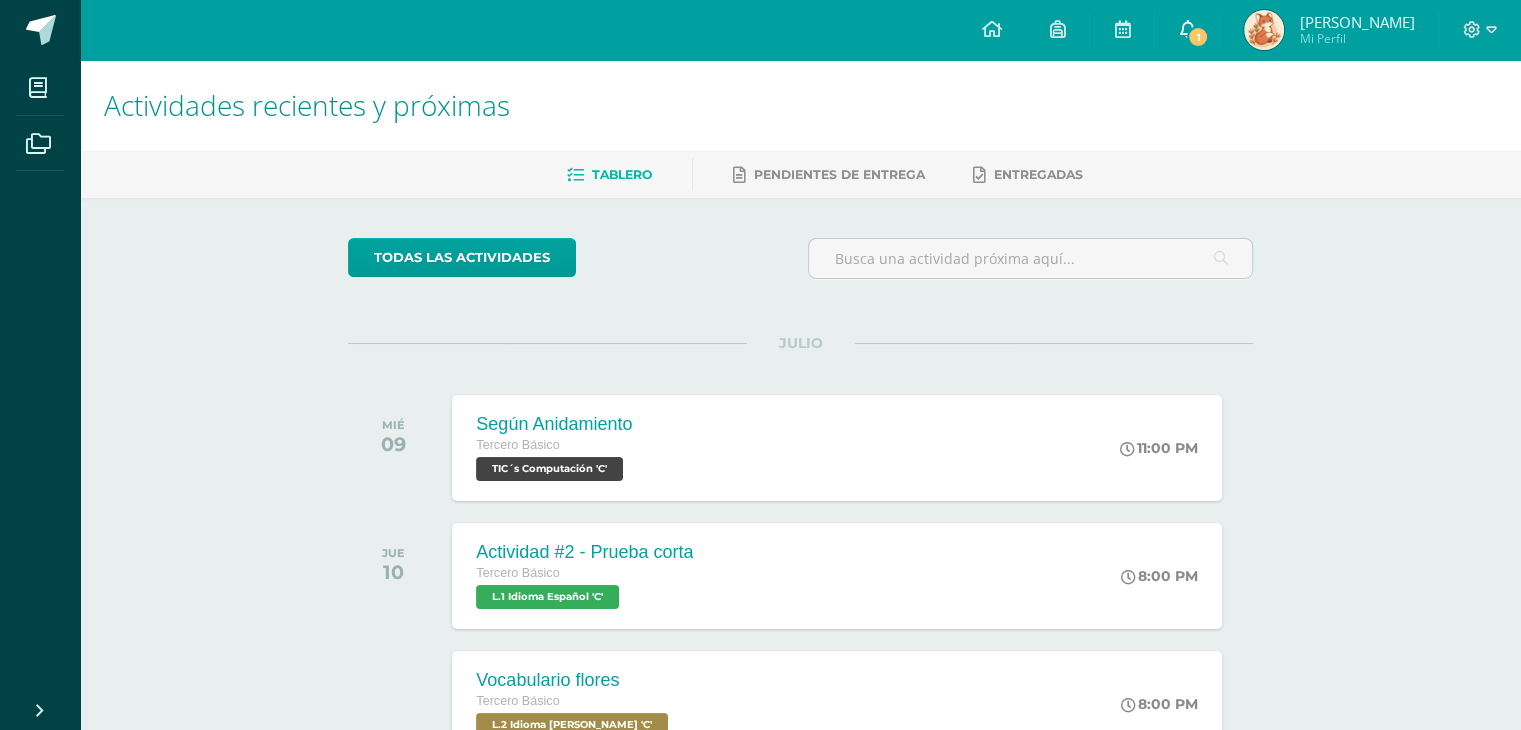 click on "1" at bounding box center (1187, 30) 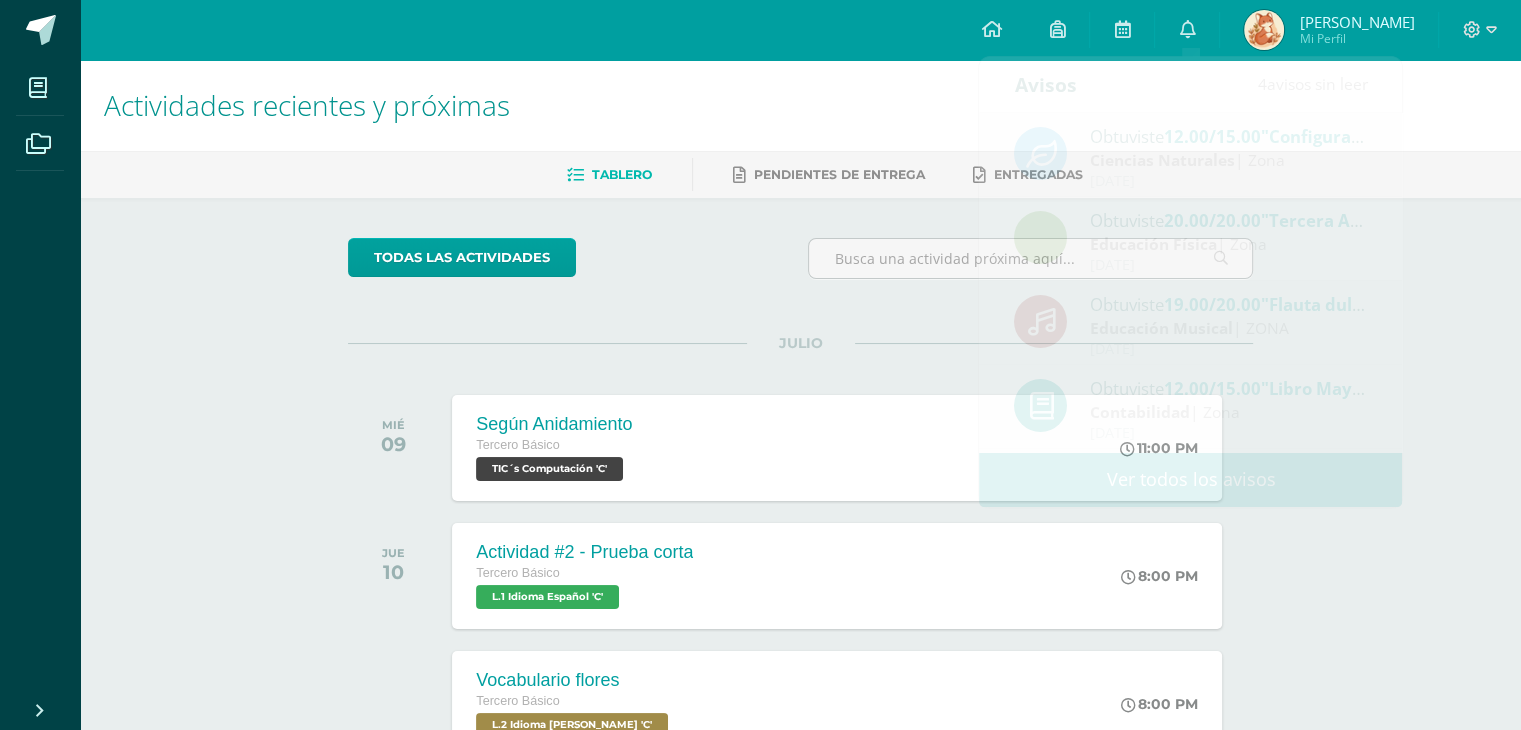 click on "todas las Actividades
No tienes actividades
Échale un vistazo a los demás períodos o  sal y disfruta del sol
JULIO
MIÉ
09
Según  Anidamiento
Tercero Básico
TIC´s Computación 'C'
11:00 PM
Según  Anidamiento" at bounding box center [800, 732] 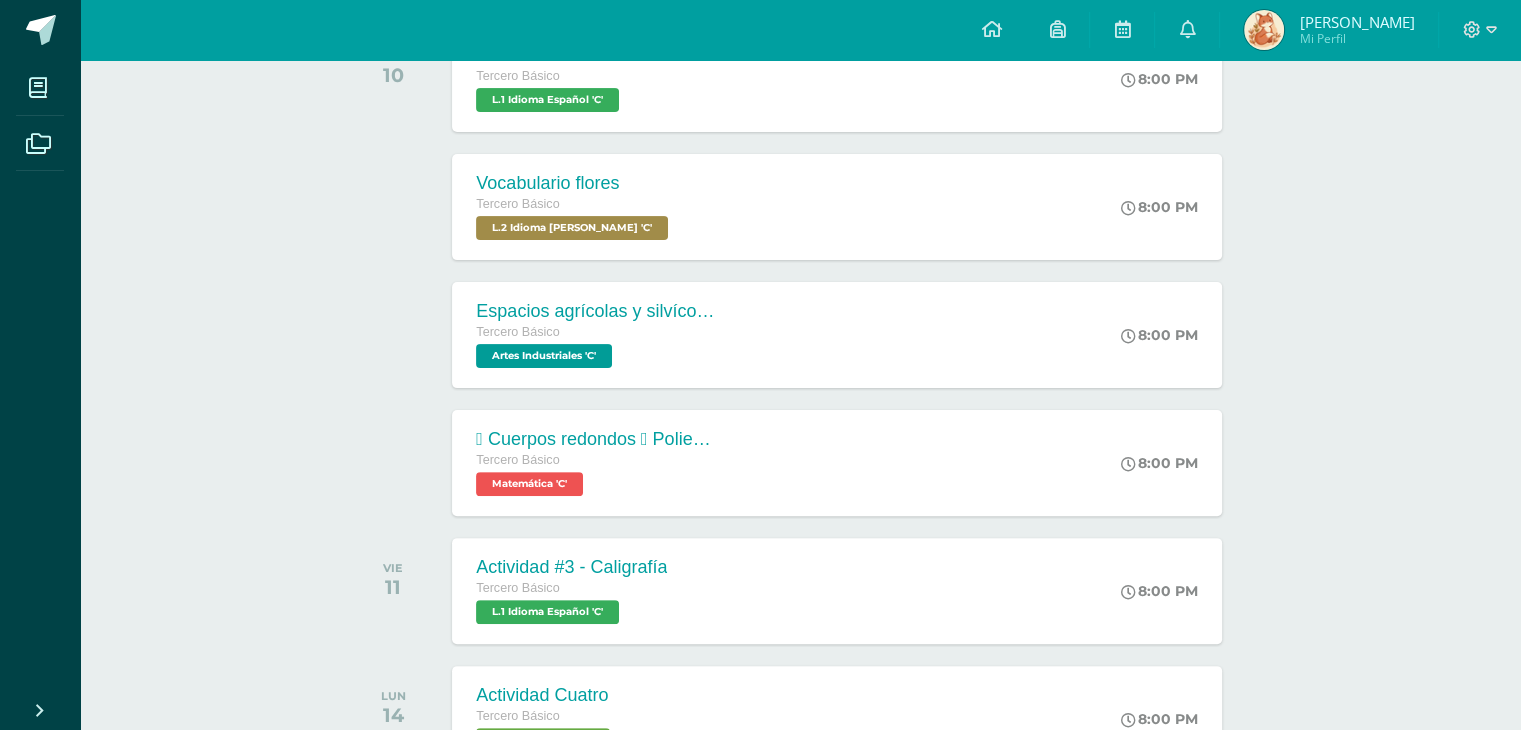 scroll, scrollTop: 485, scrollLeft: 0, axis: vertical 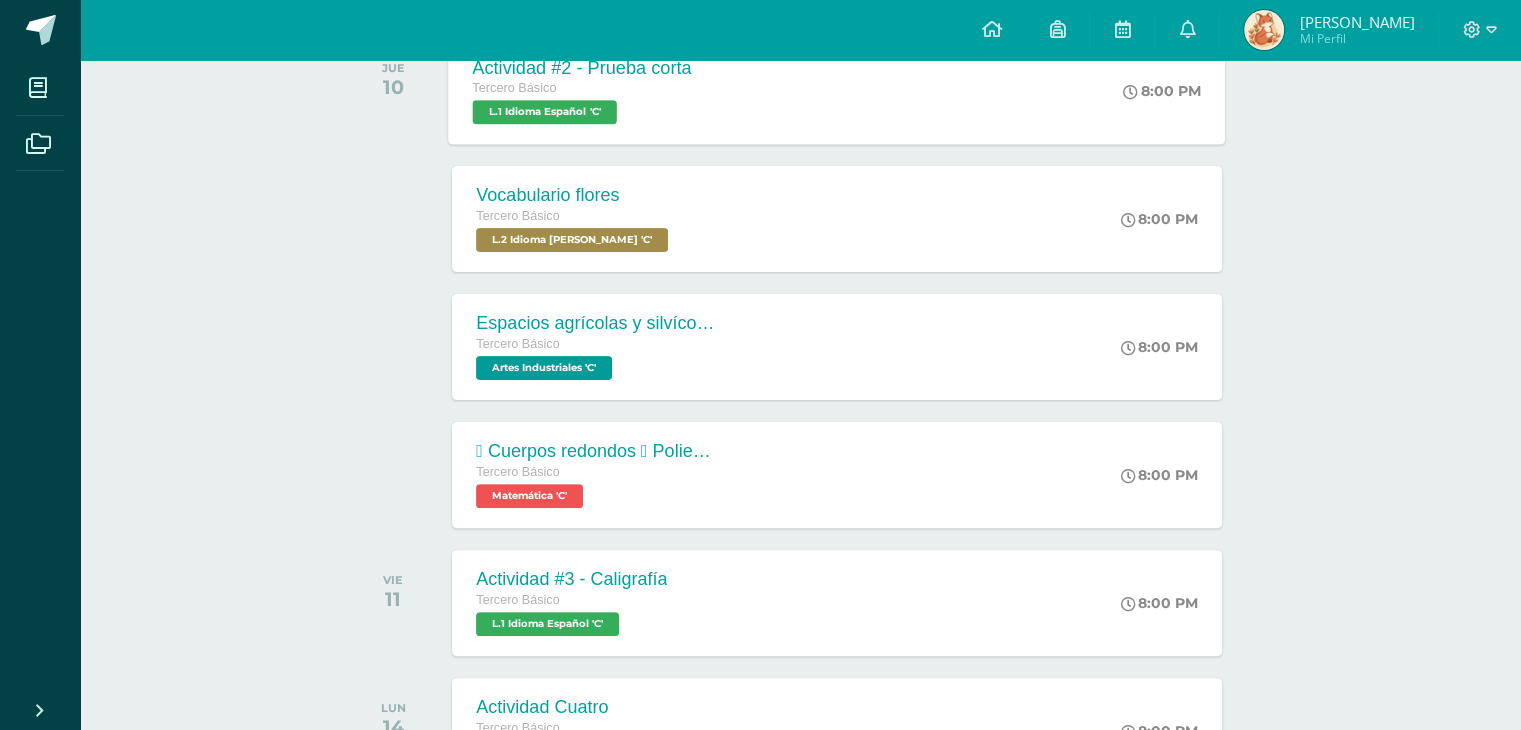 click on "Actividad #2 - Prueba corta
Tercero Básico
L.1 Idioma Español 'C'
8:00 PM
Actividad #2 - Prueba corta
L.1 Idioma Español
Cargando contenido" at bounding box center [837, 90] 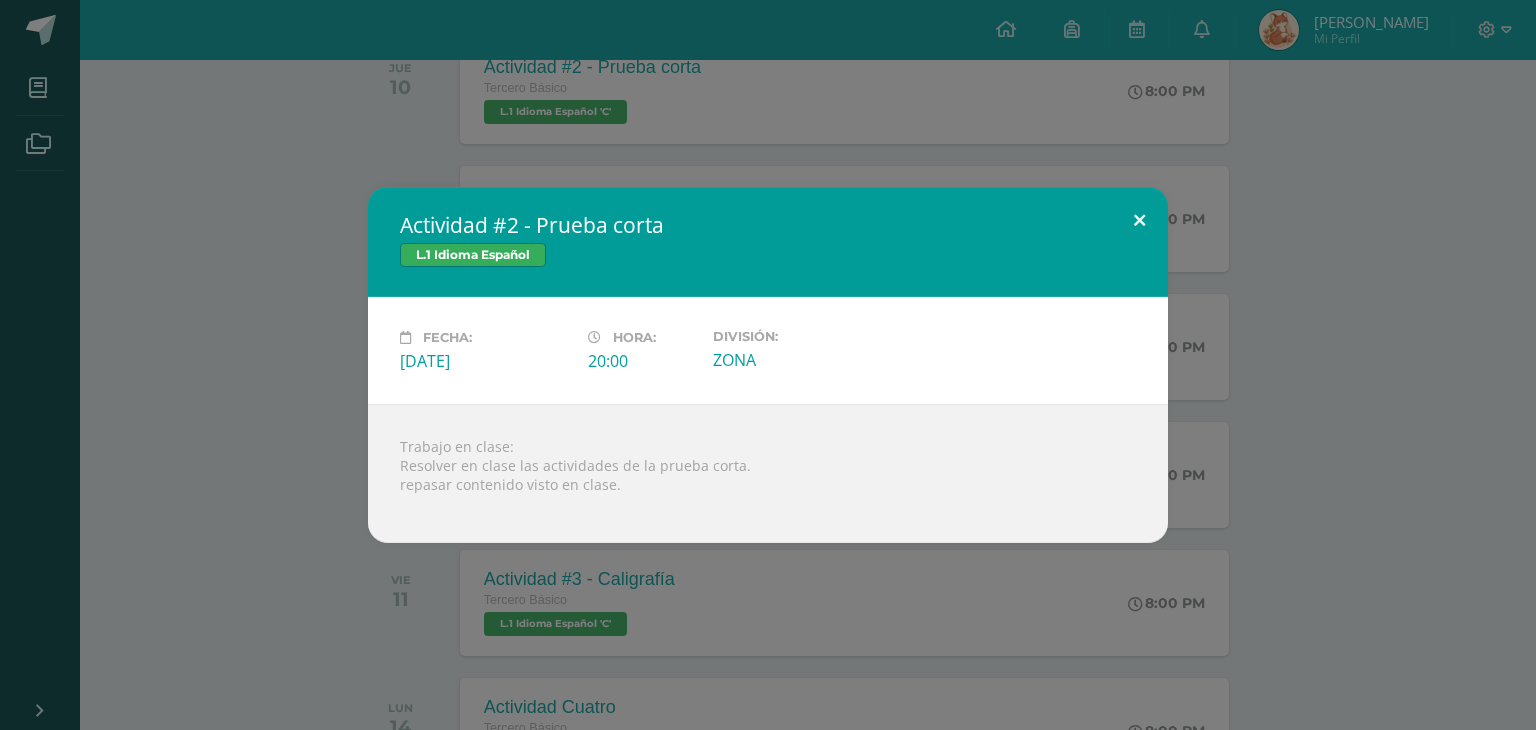 click at bounding box center [1139, 221] 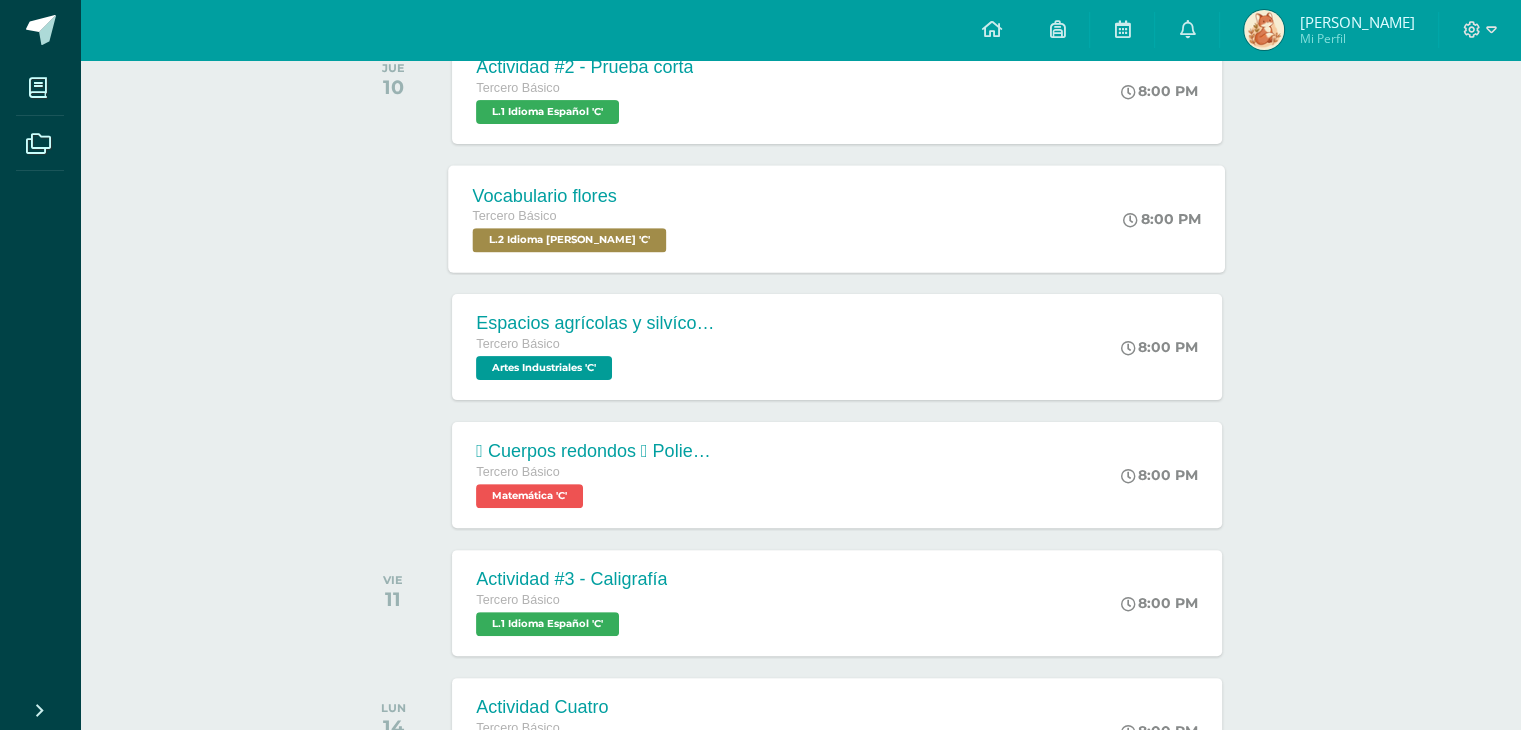 click on "Vocabulario [PERSON_NAME] Básico
L.2 Idioma [PERSON_NAME] 'C'
8:00 PM
Vocabulario flores
L.2 Idioma [PERSON_NAME]
Cargando contenido" at bounding box center [837, 218] 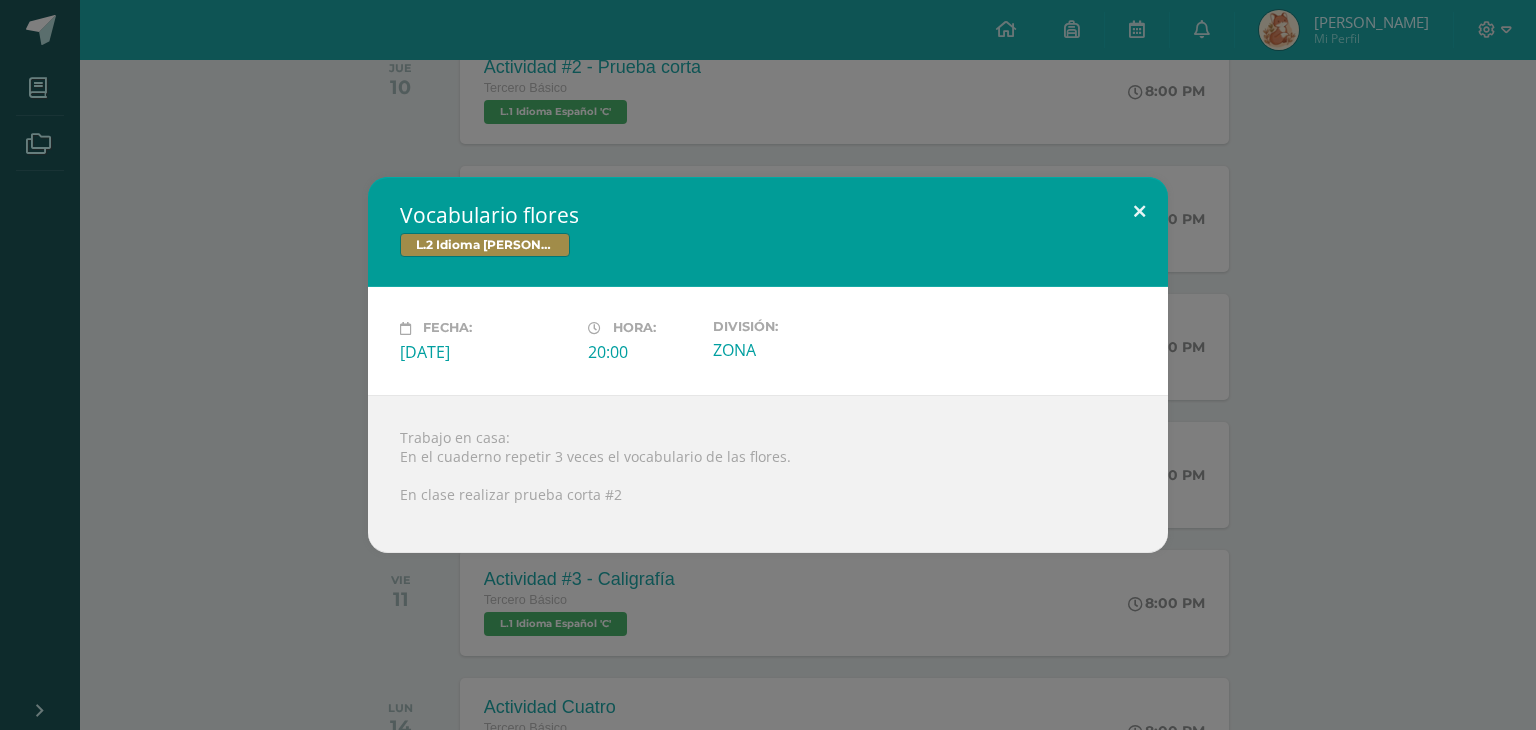click at bounding box center (1139, 211) 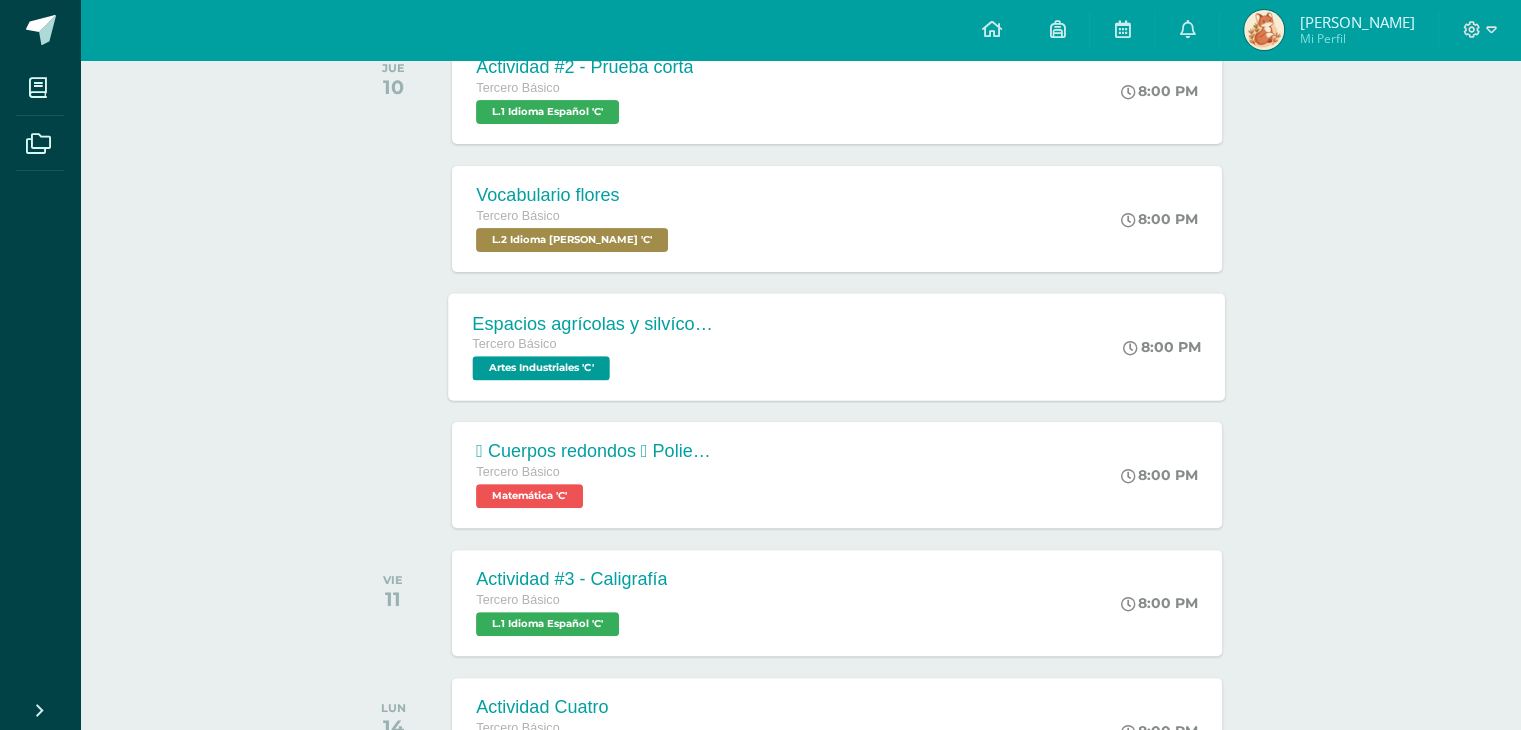click on "Espacios agrícolas y silvícolas
Tercero Básico
Artes Industriales 'C'
8:00 PM
Espacios agrícolas y silvícolas
Artes Industriales
Cargando contenido" at bounding box center (837, 346) 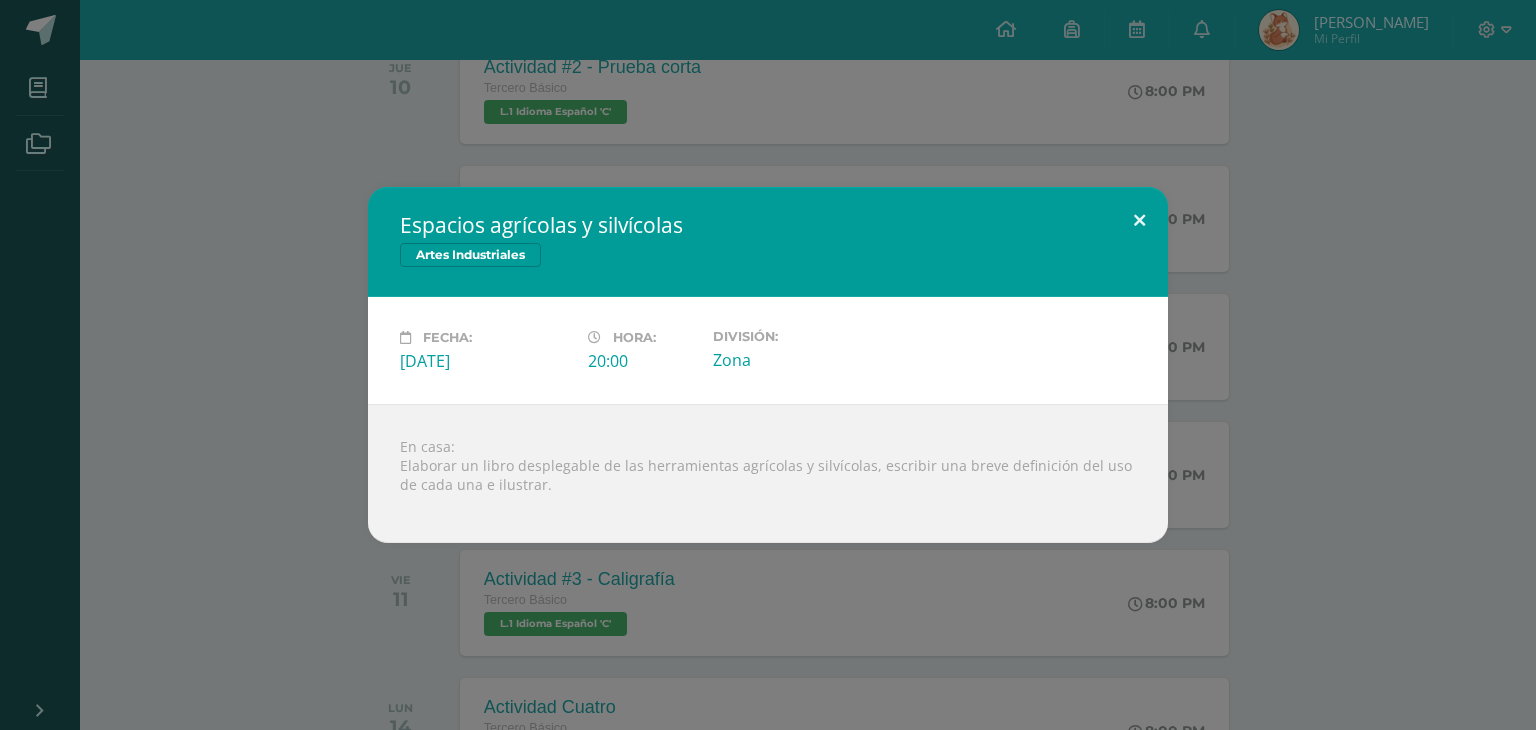 click at bounding box center (1139, 221) 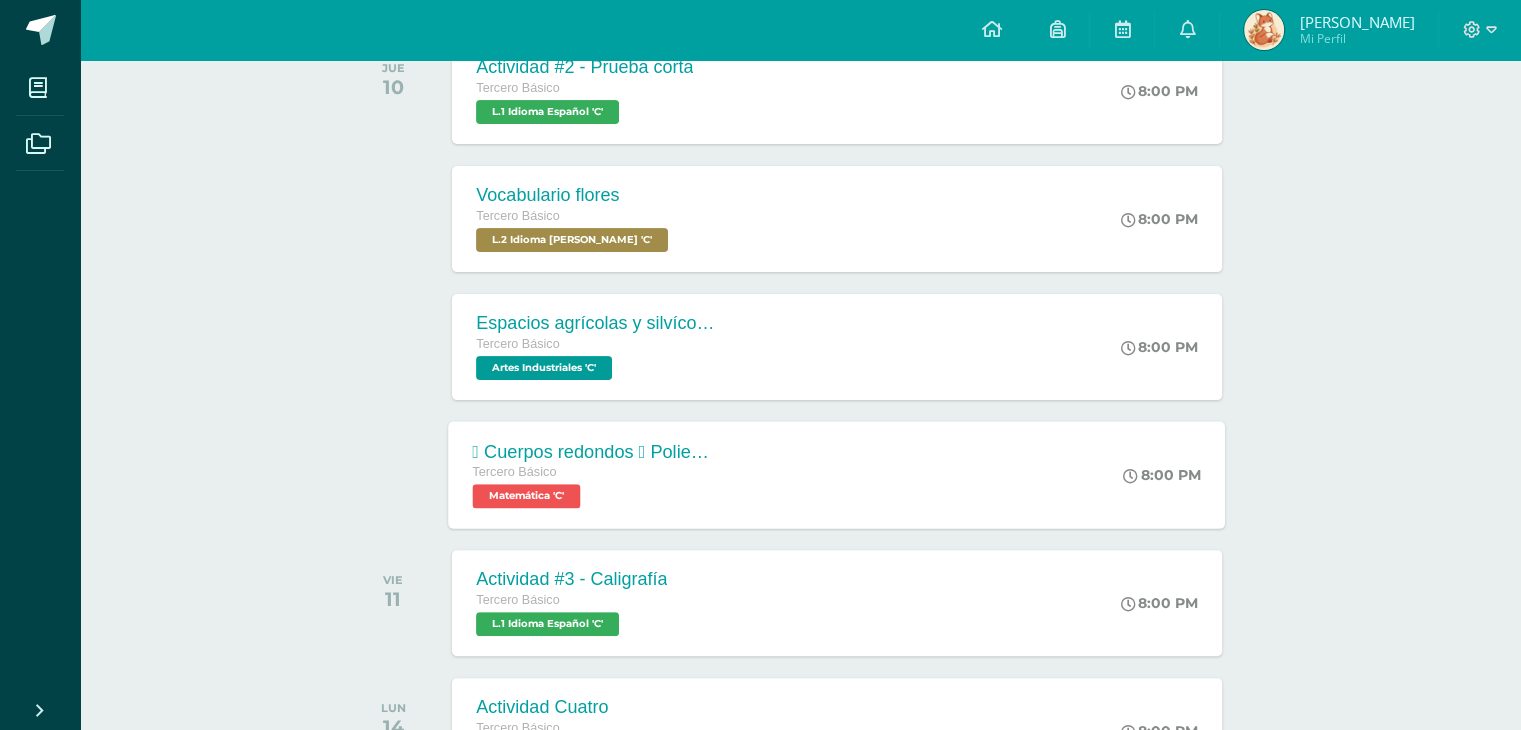 click on "	Cuerpos redondos 	Poliedros
Tercero Básico
Matemática 'C'" at bounding box center [594, 474] 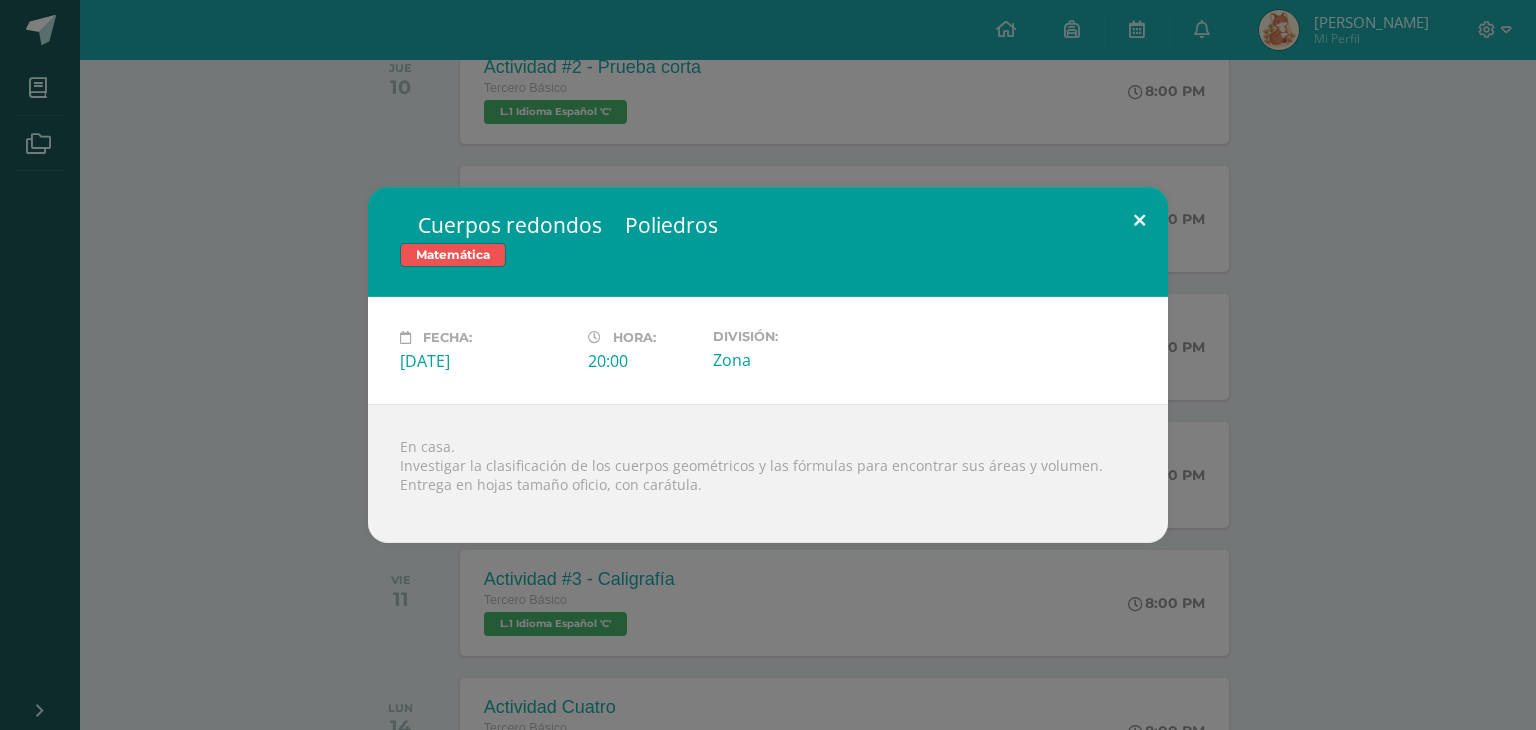 click at bounding box center [1139, 221] 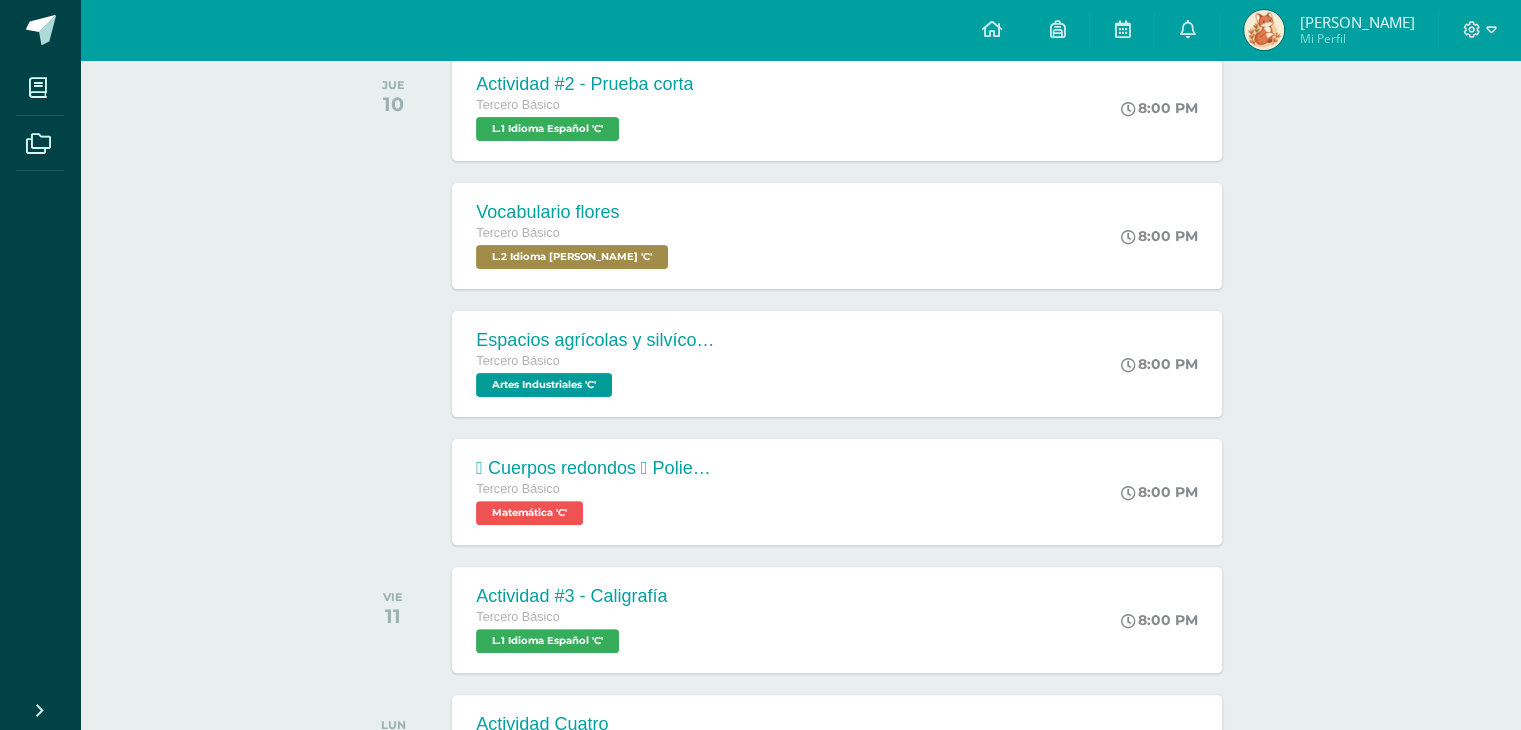 scroll, scrollTop: 473, scrollLeft: 0, axis: vertical 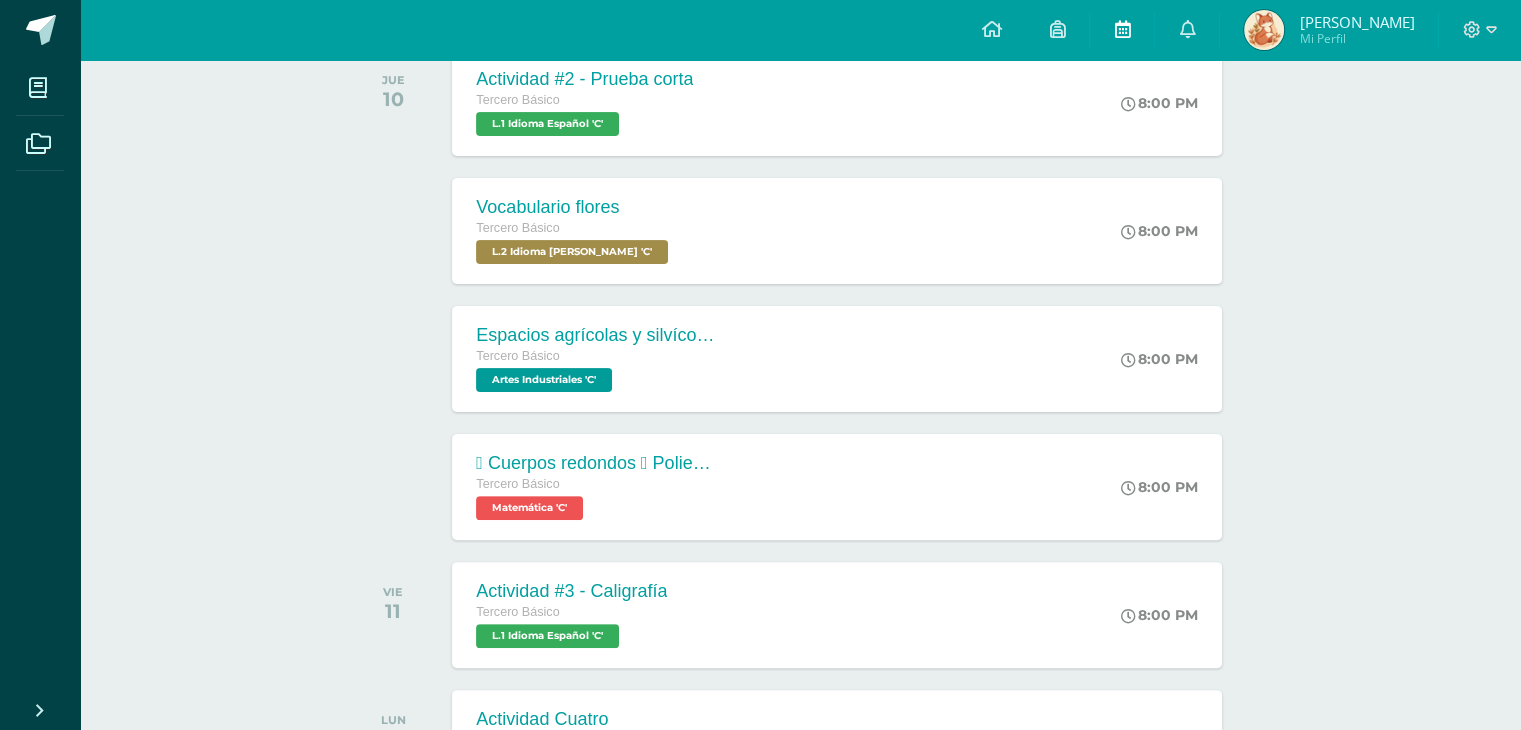 click at bounding box center (1122, 29) 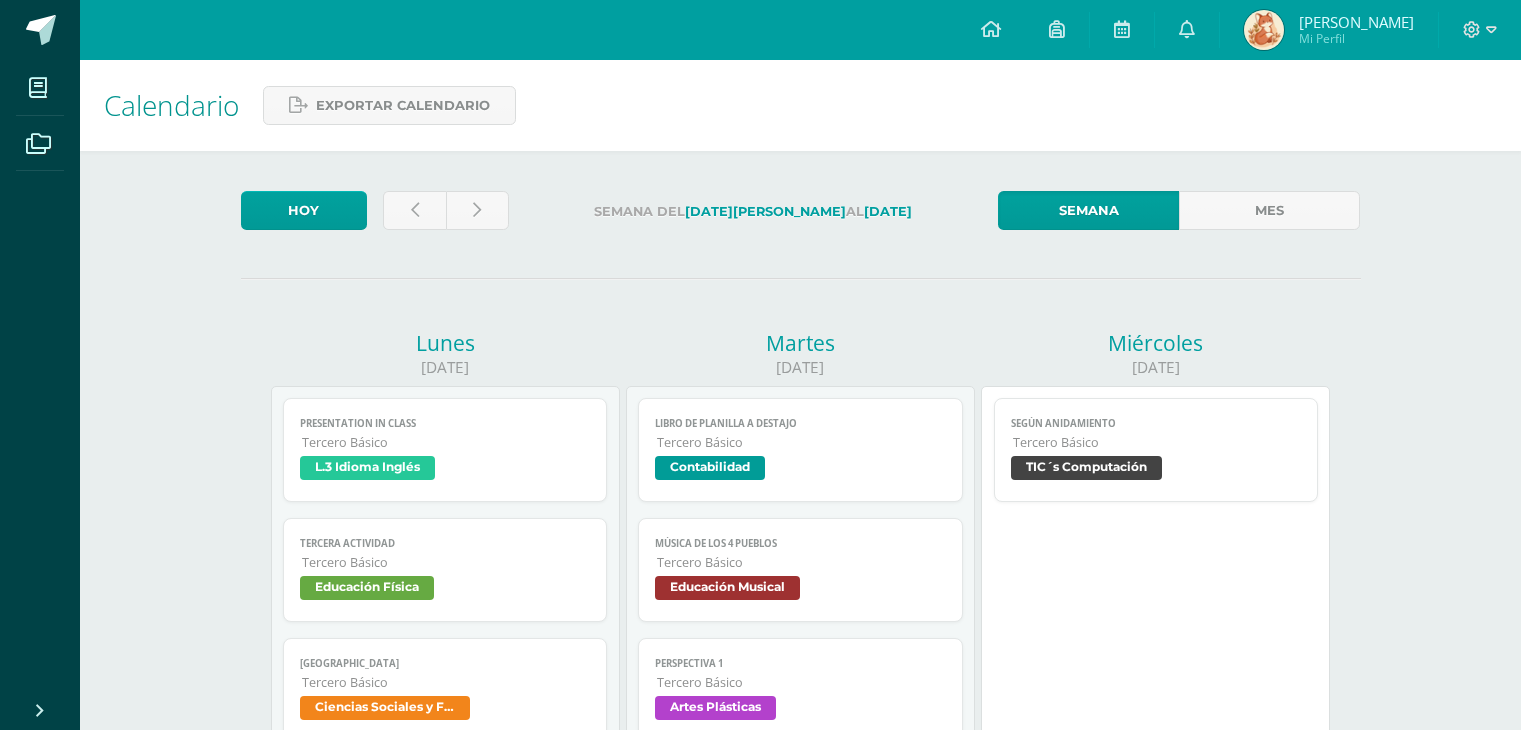 scroll, scrollTop: 0, scrollLeft: 0, axis: both 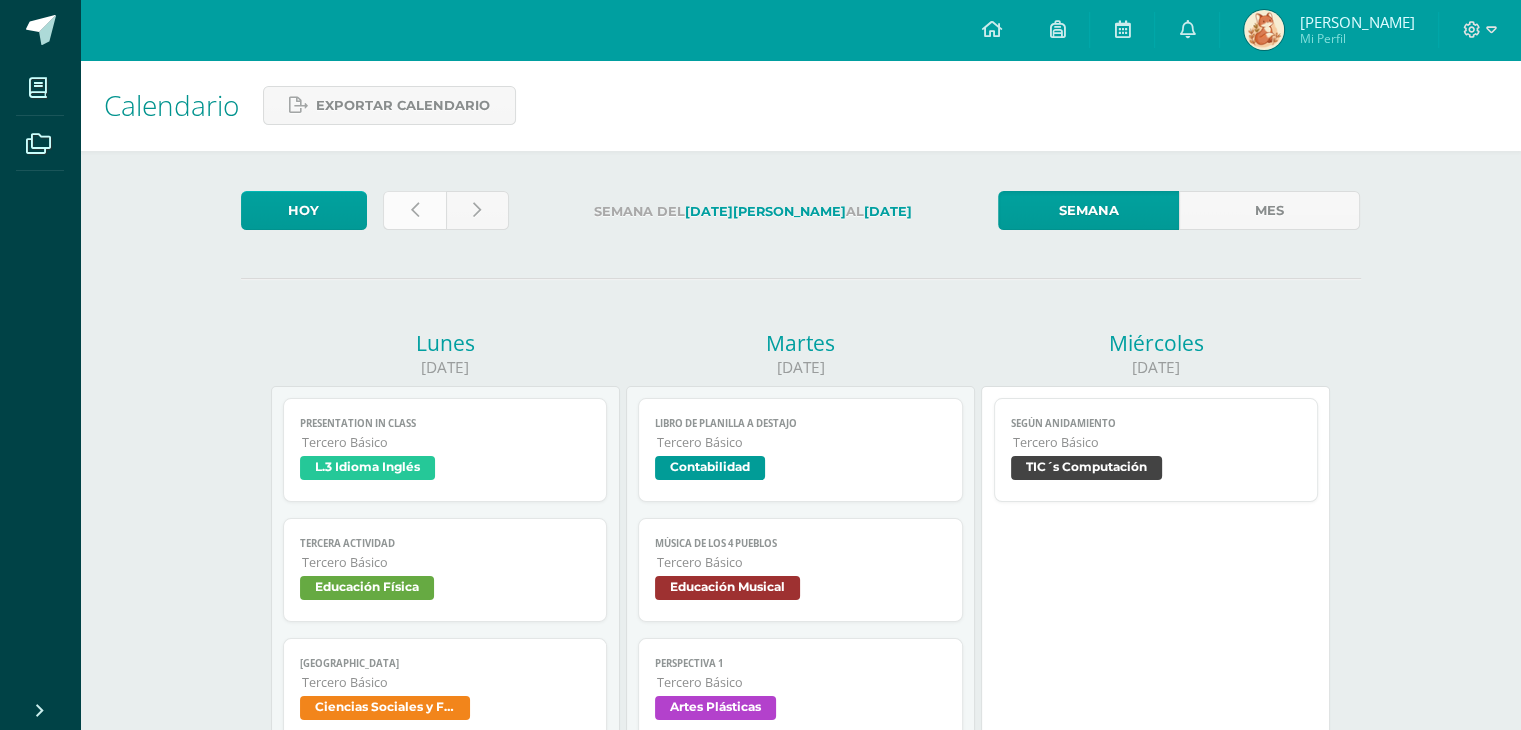 click at bounding box center (414, 210) 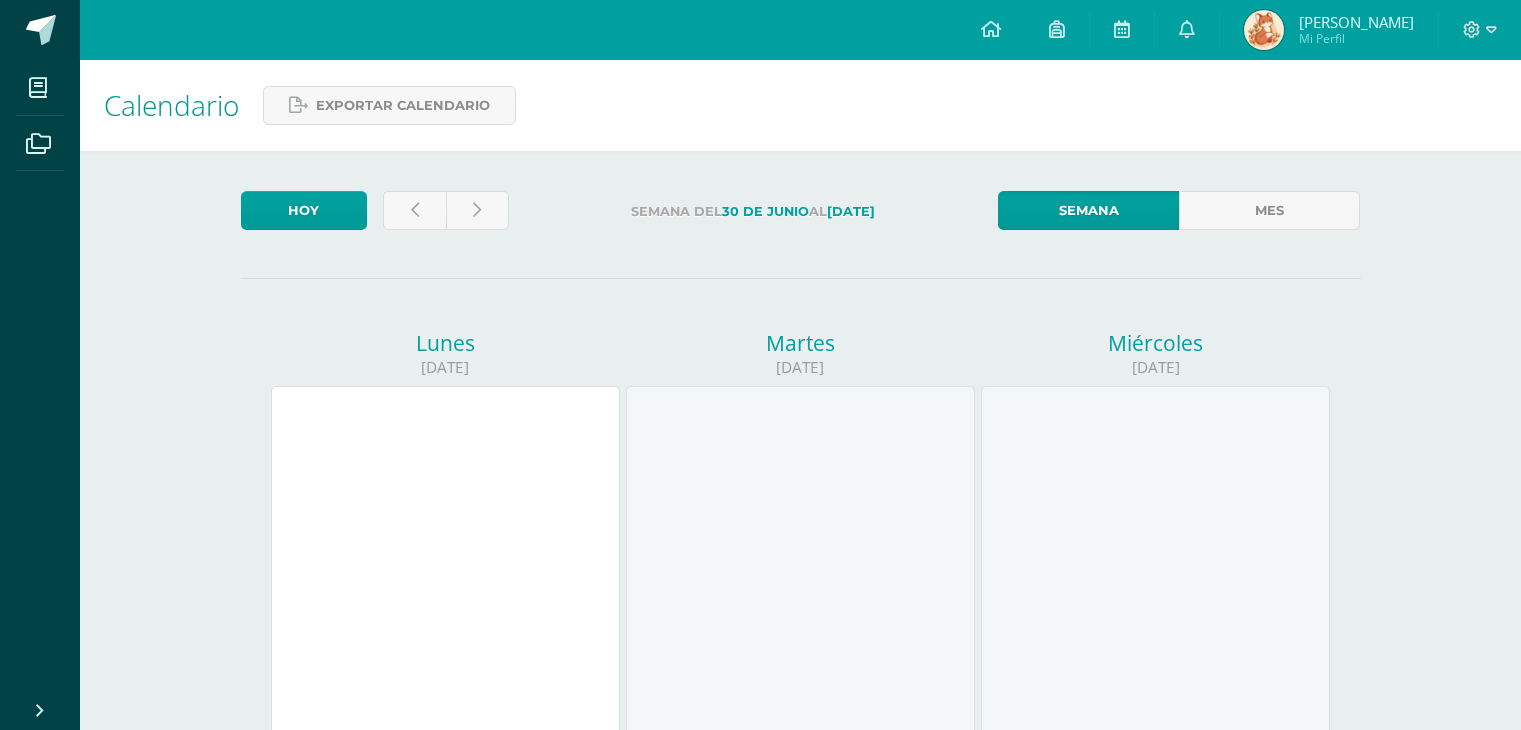 scroll, scrollTop: 0, scrollLeft: 0, axis: both 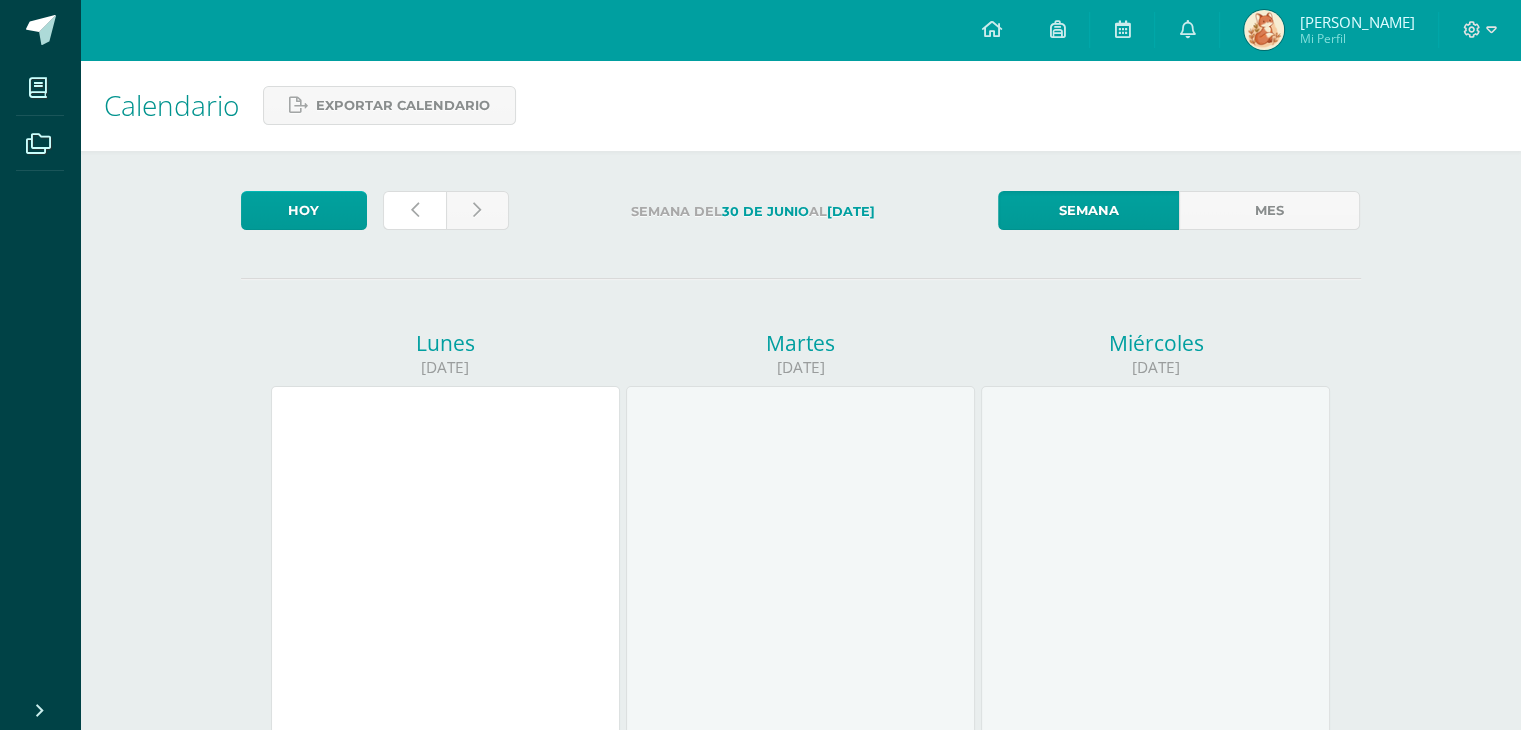 click at bounding box center [414, 210] 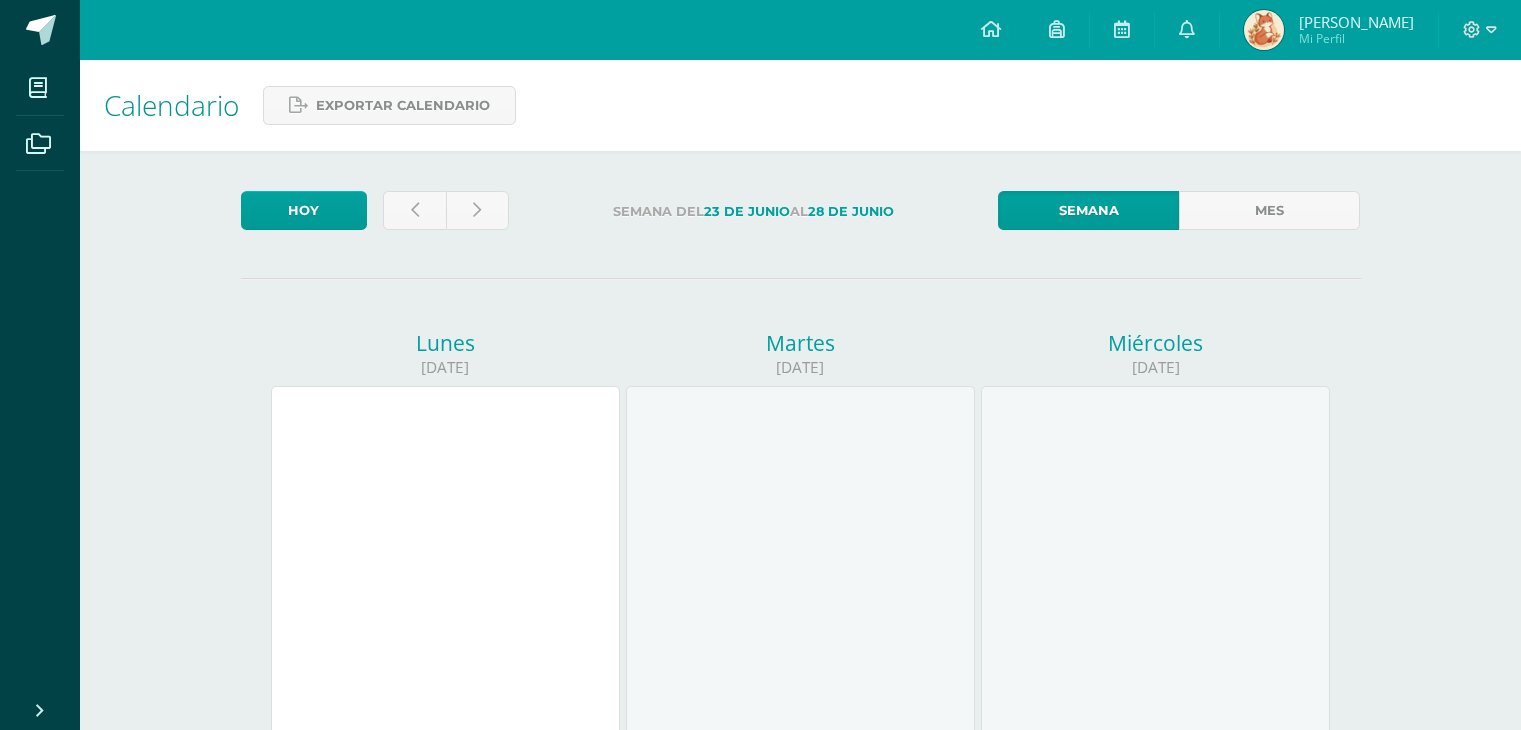 scroll, scrollTop: 0, scrollLeft: 0, axis: both 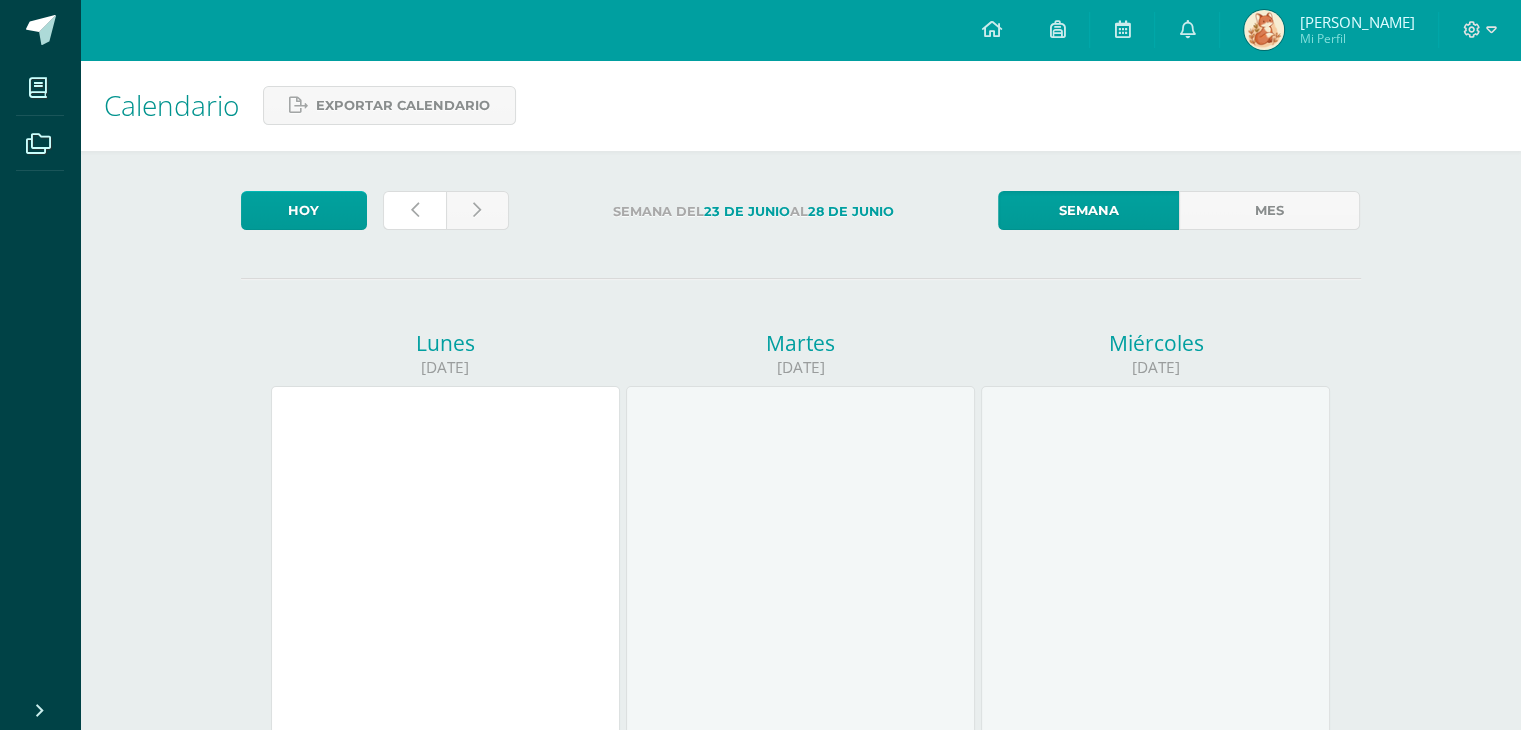 click at bounding box center [414, 210] 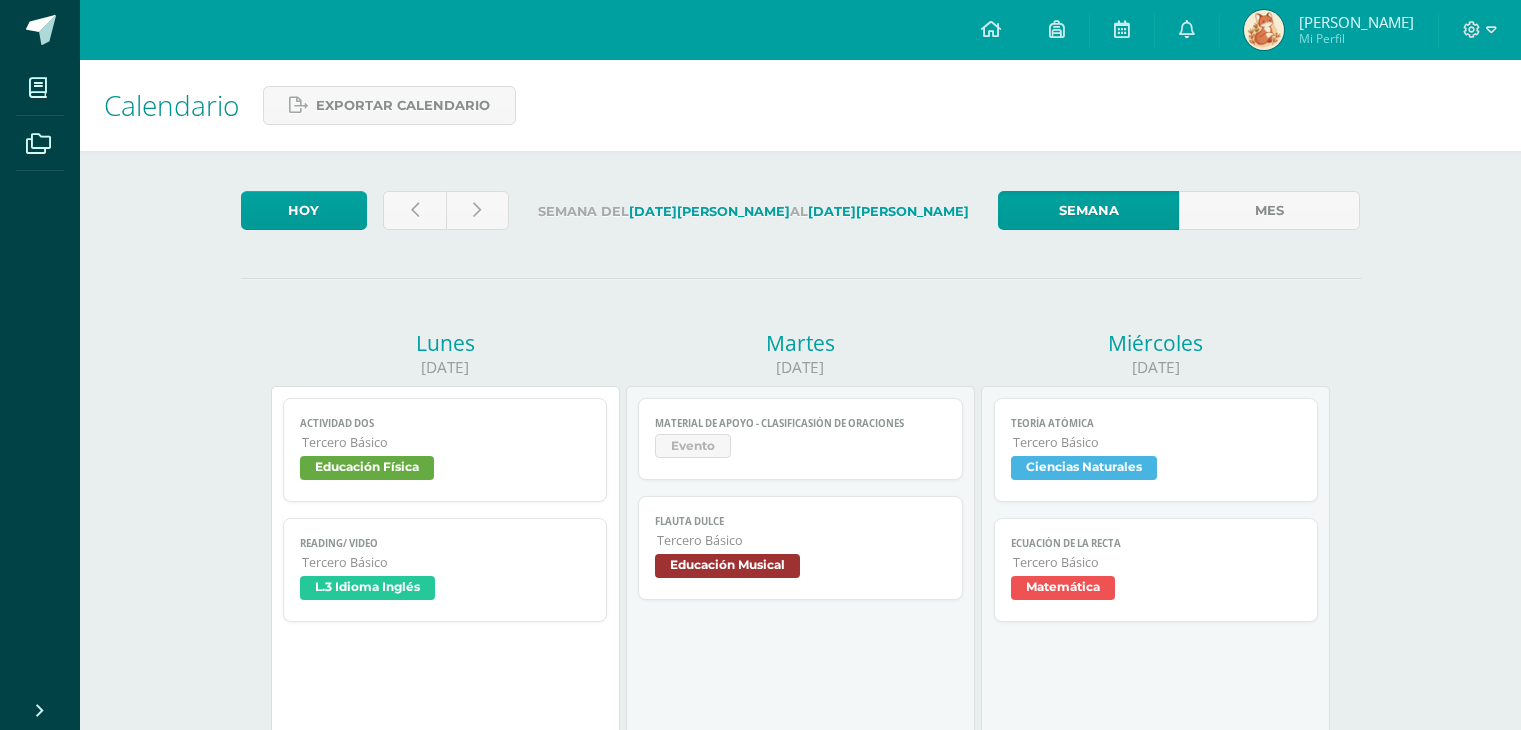 scroll, scrollTop: 0, scrollLeft: 0, axis: both 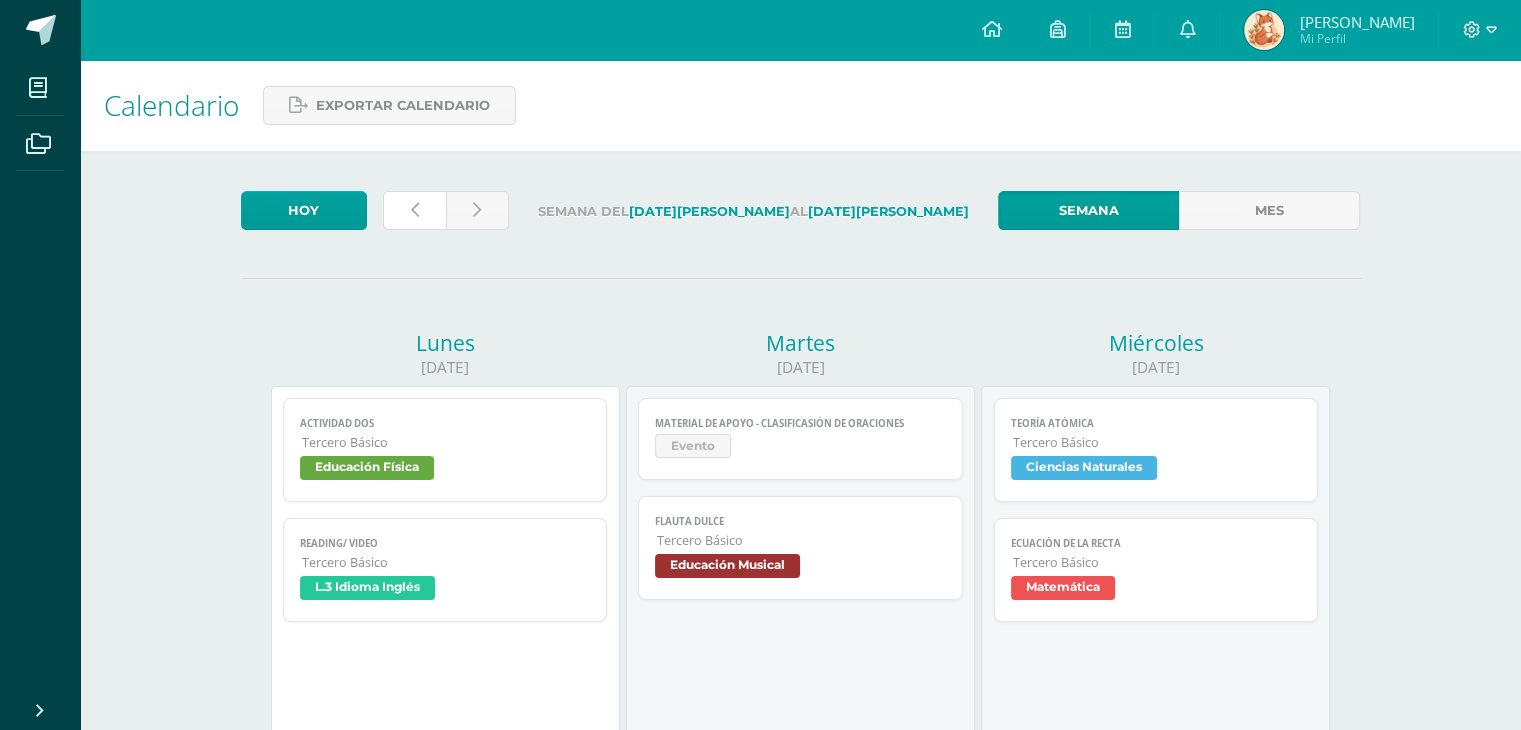 click at bounding box center [414, 210] 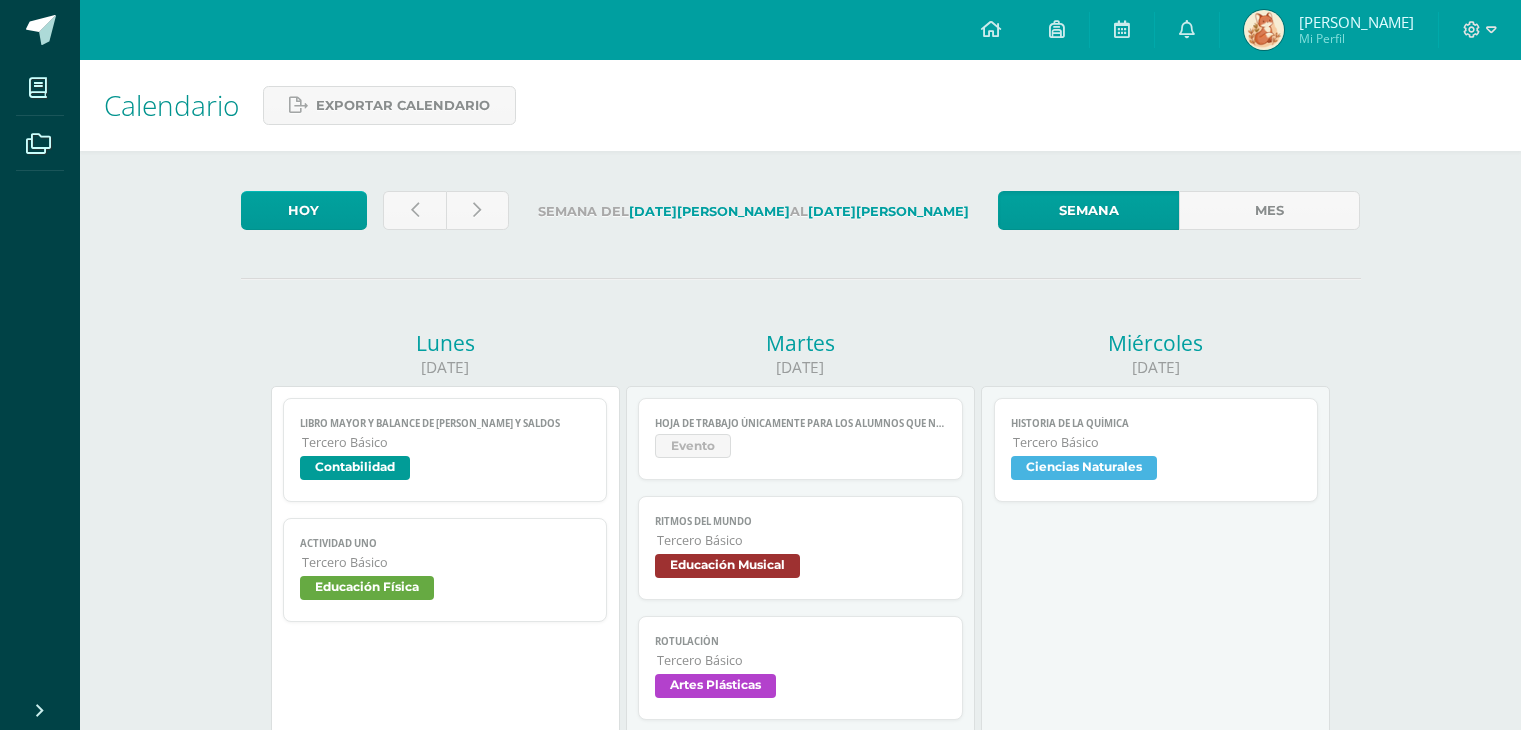 scroll, scrollTop: 0, scrollLeft: 0, axis: both 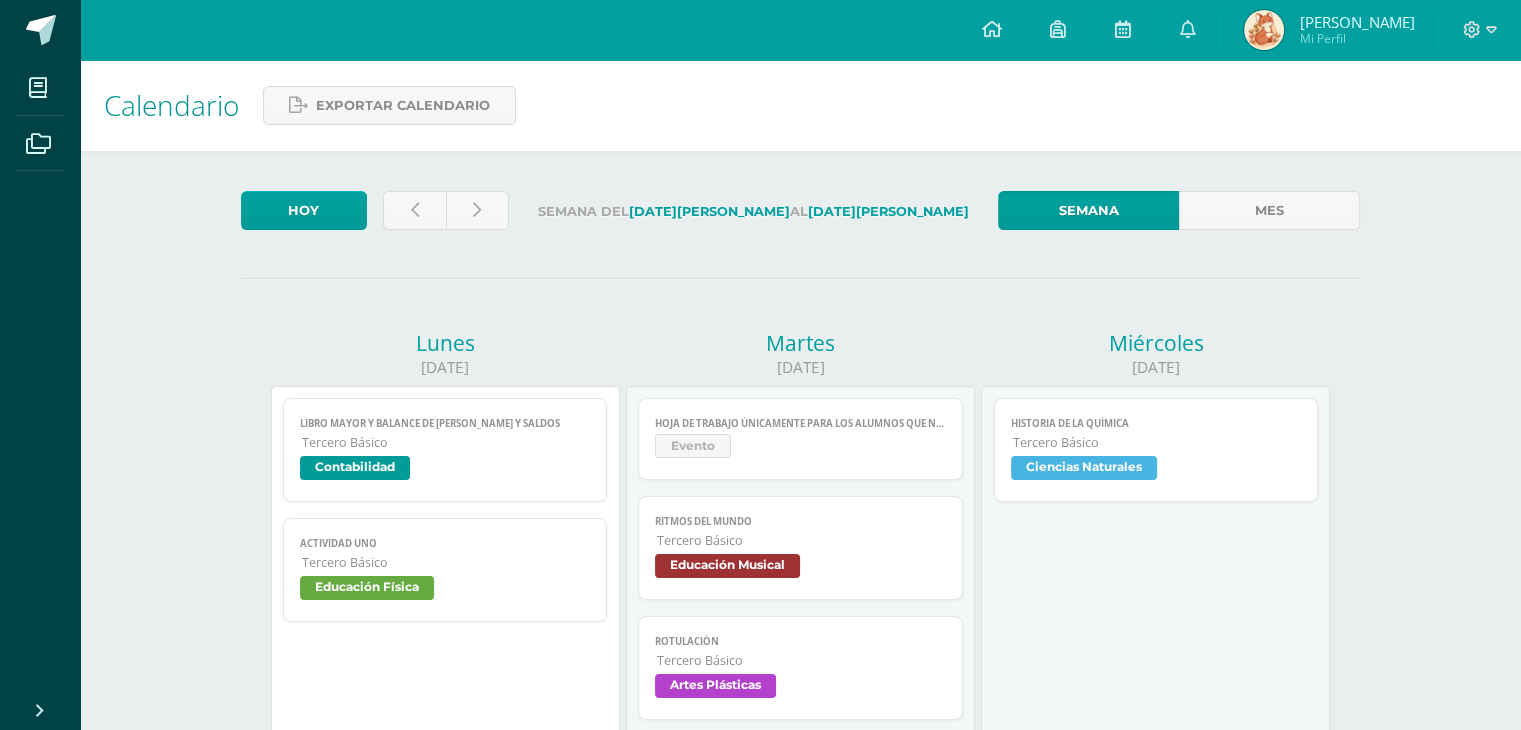click on "Ritmos del mundo Tercero Básico Educación Musical" at bounding box center [800, 548] 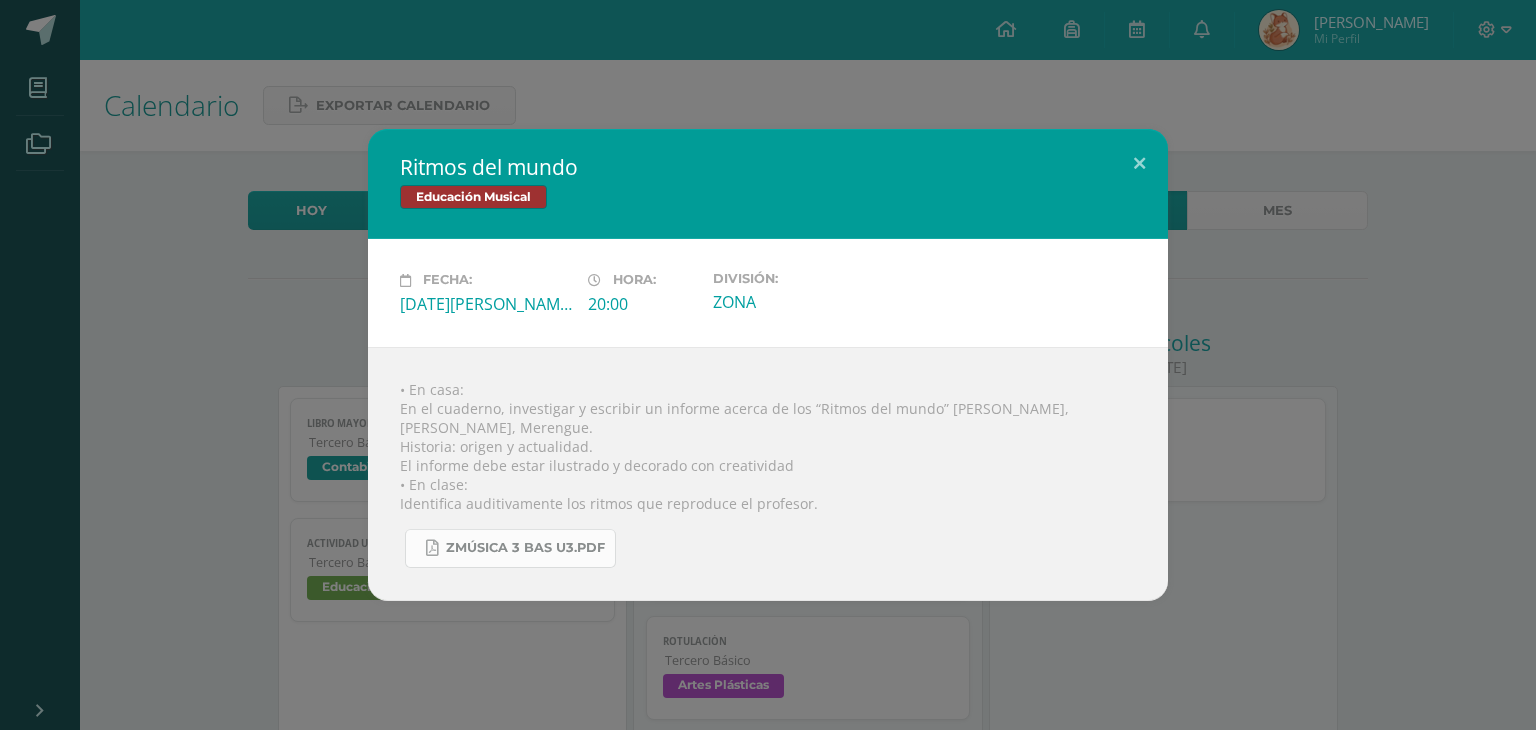 click on "Zmúsica 3 Bas U3.pdf" at bounding box center (525, 548) 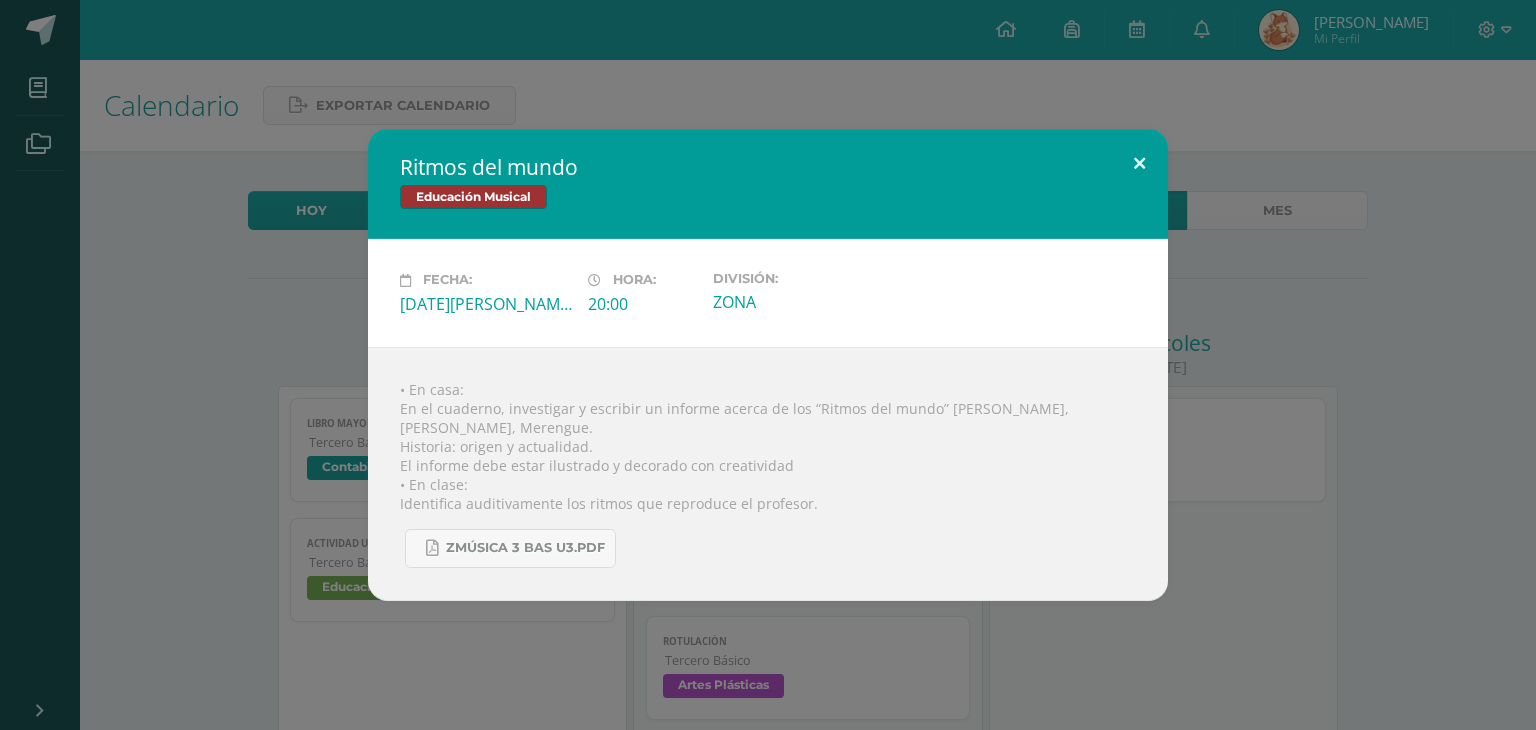 click at bounding box center [1139, 163] 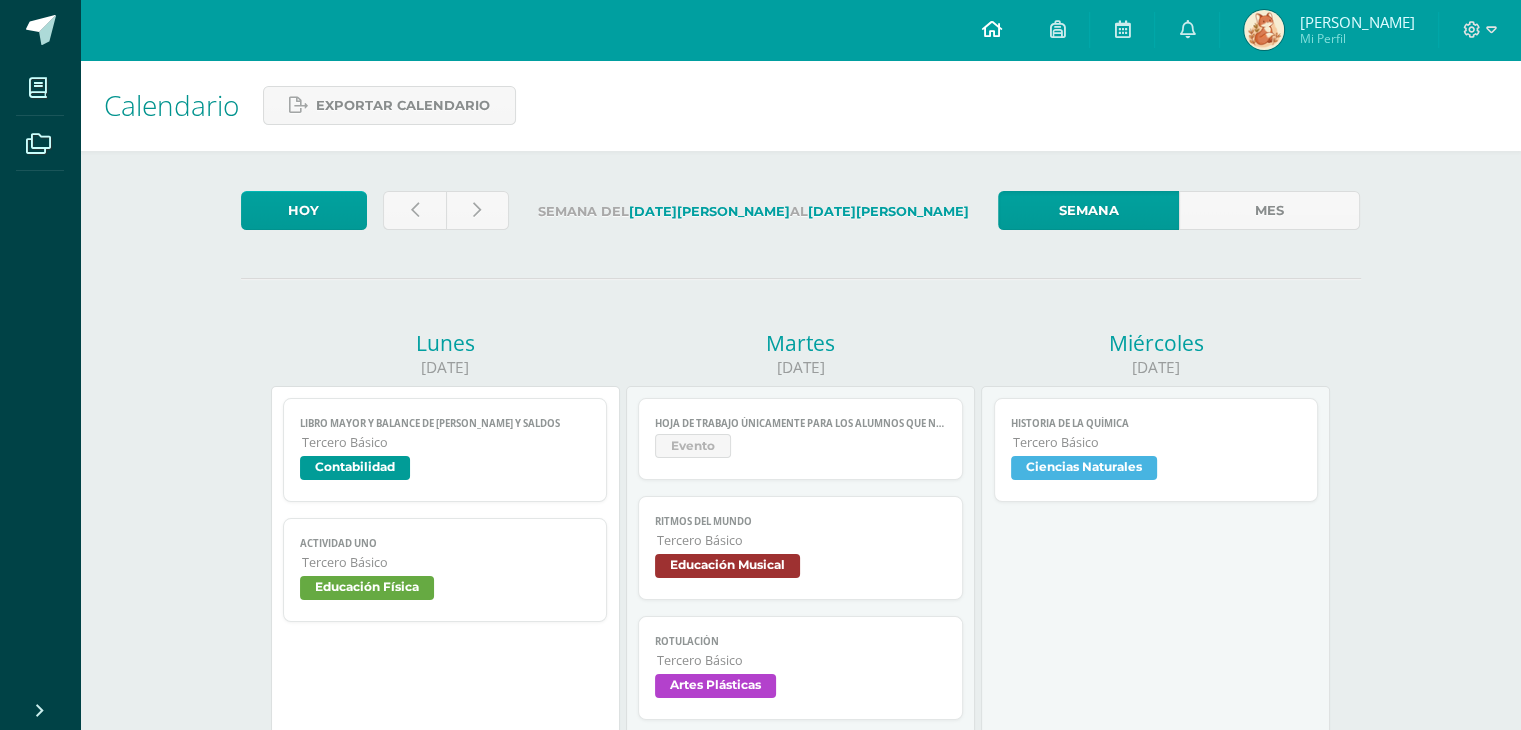 click at bounding box center (991, 30) 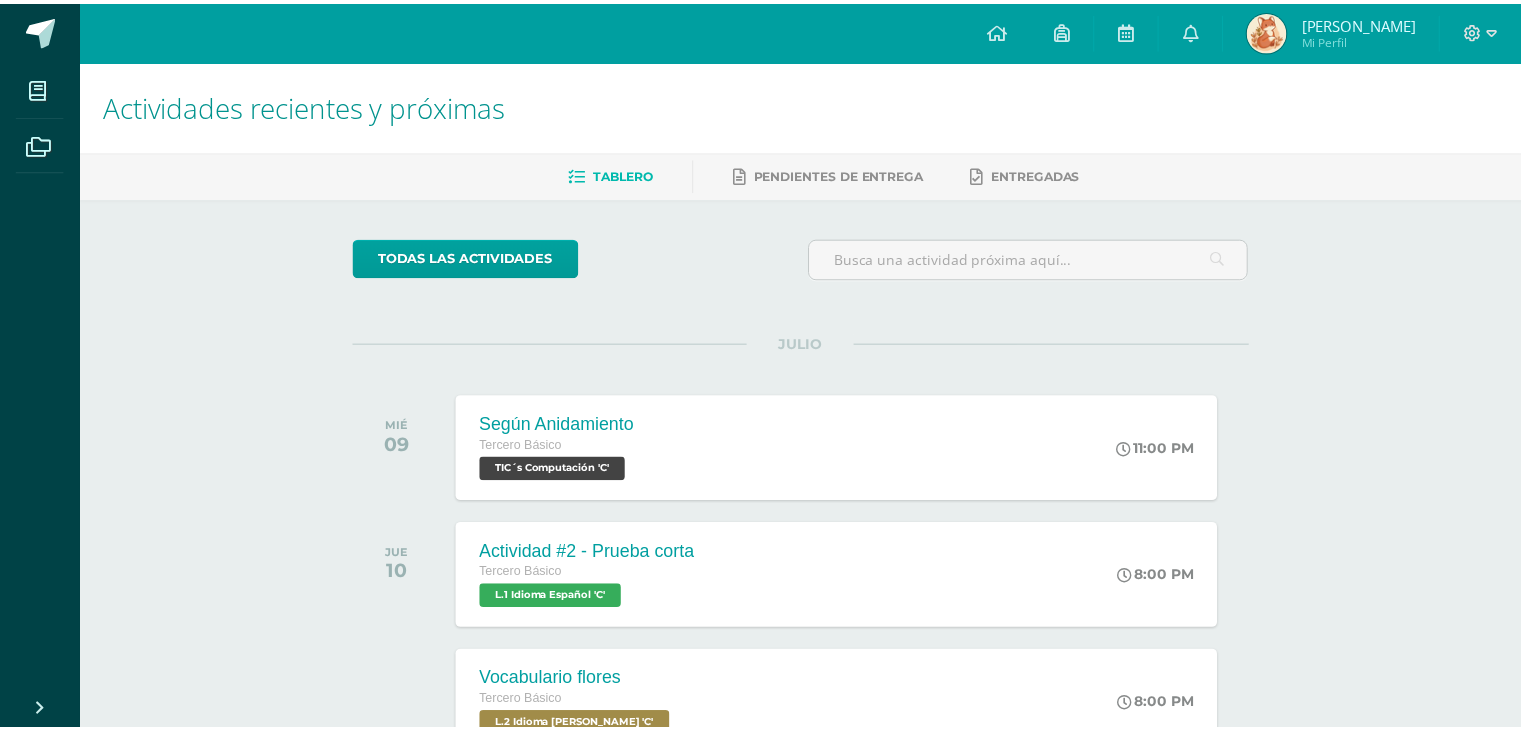 scroll, scrollTop: 0, scrollLeft: 0, axis: both 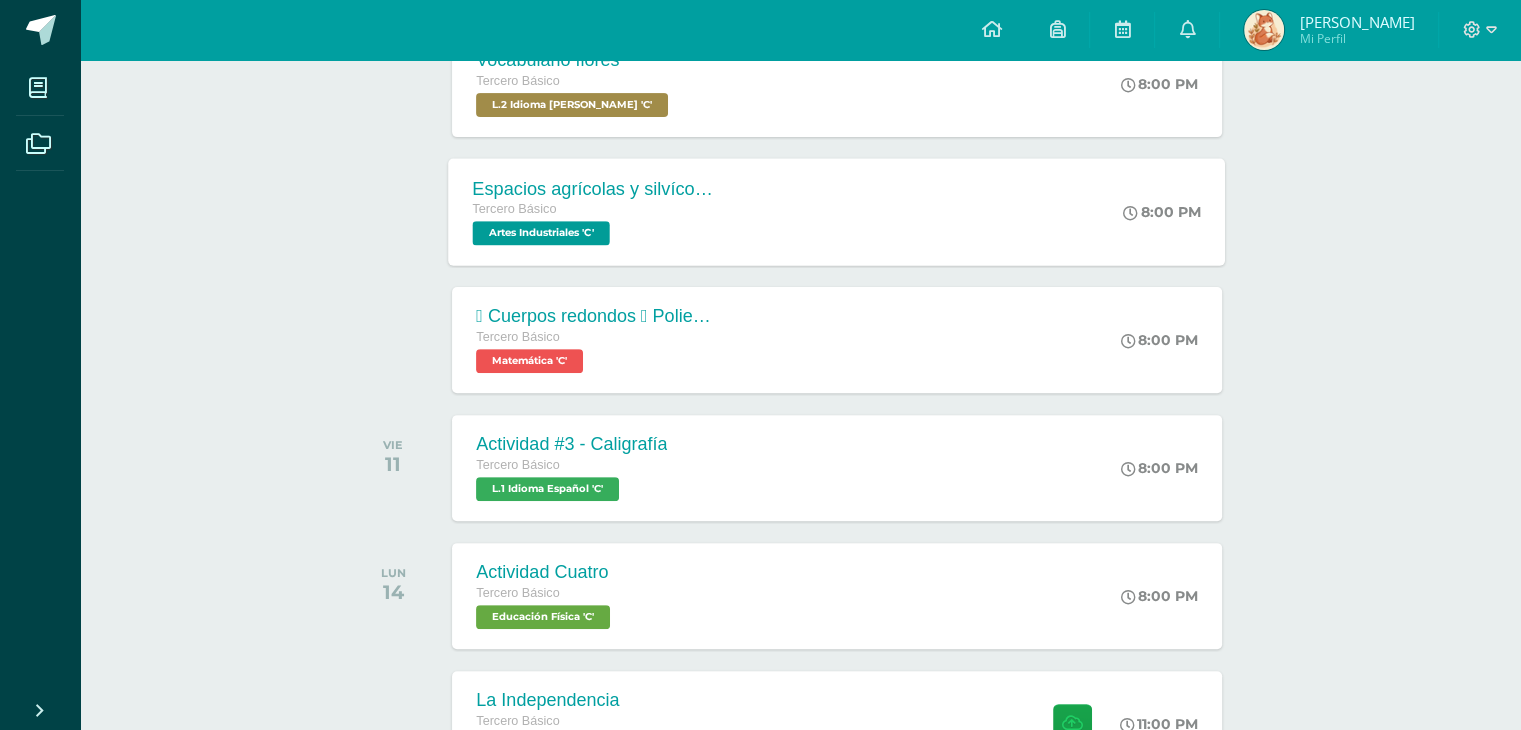 click on "Tercero Básico" at bounding box center [594, 210] 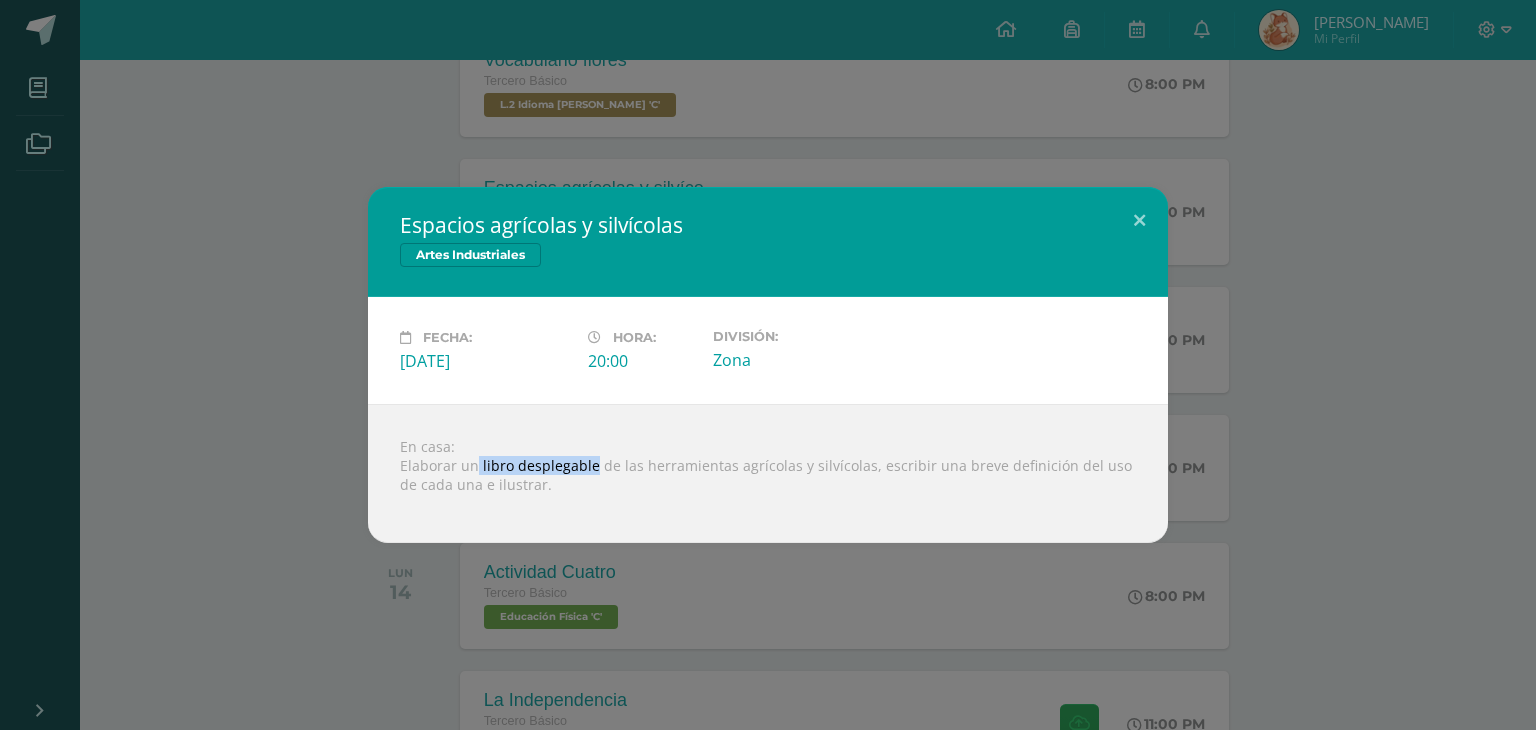 drag, startPoint x: 483, startPoint y: 481, endPoint x: 596, endPoint y: 476, distance: 113.110565 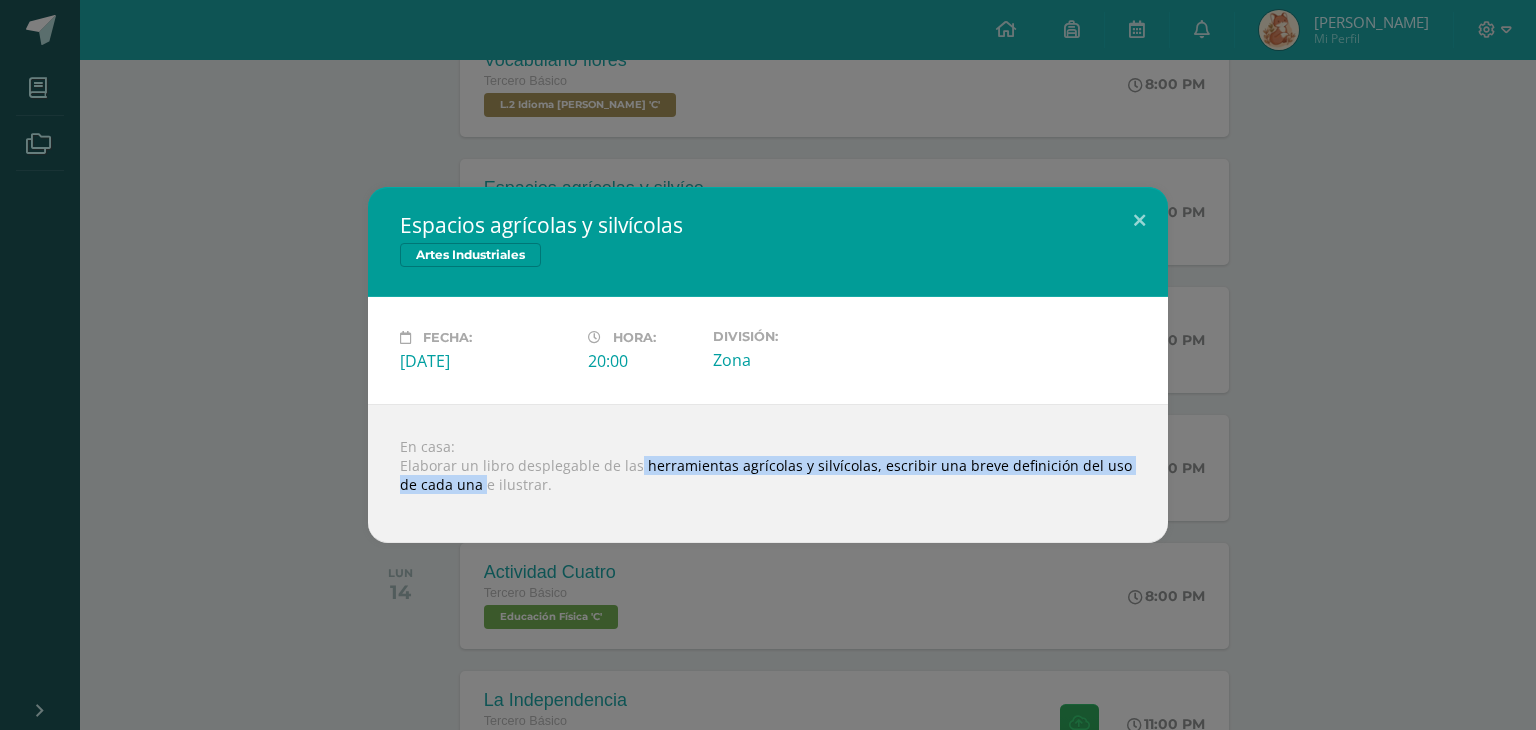 drag, startPoint x: 640, startPoint y: 478, endPoint x: 490, endPoint y: 502, distance: 151.90787 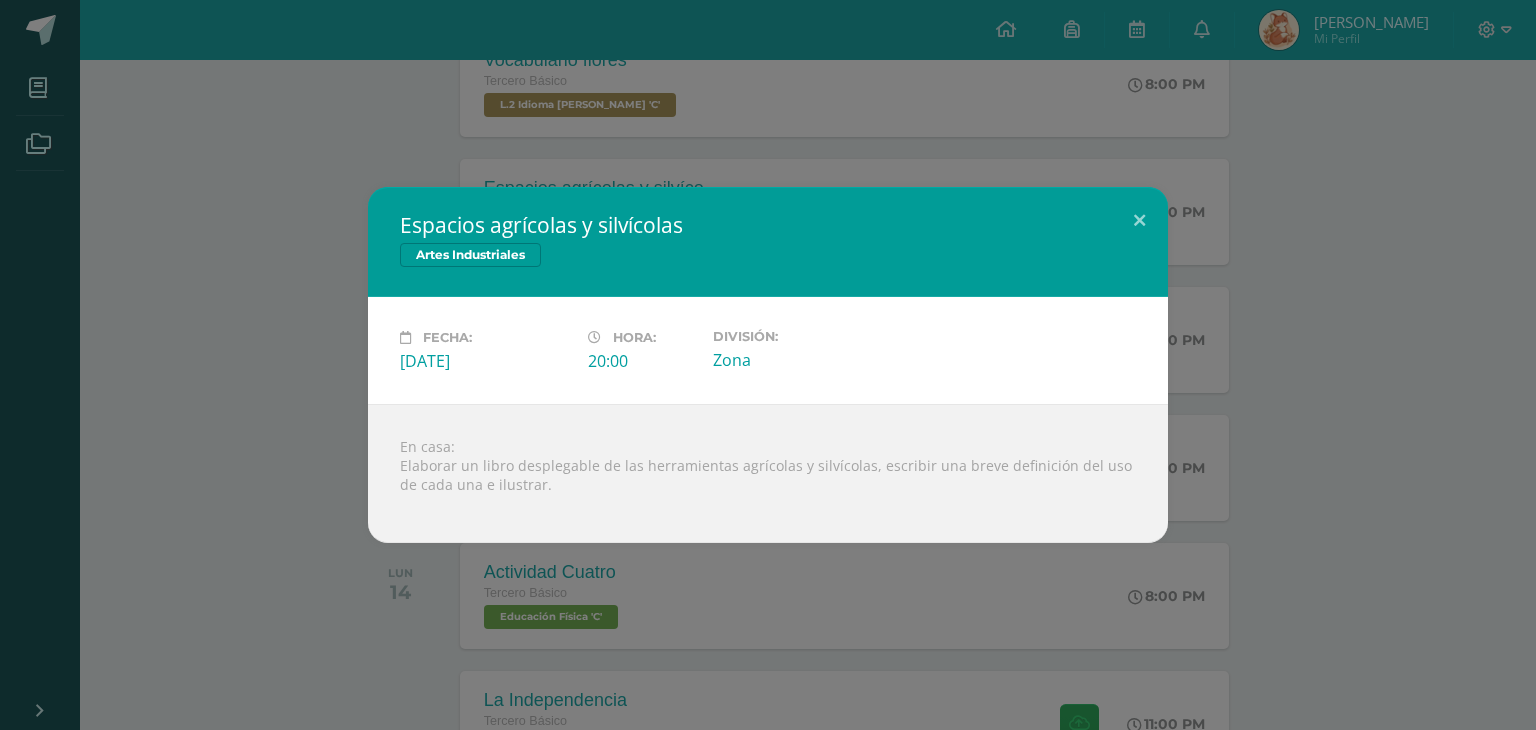 click on "Fecha:
Jueves 10 de Julio
Hora:
20:00
División:
Zona" at bounding box center [768, 350] 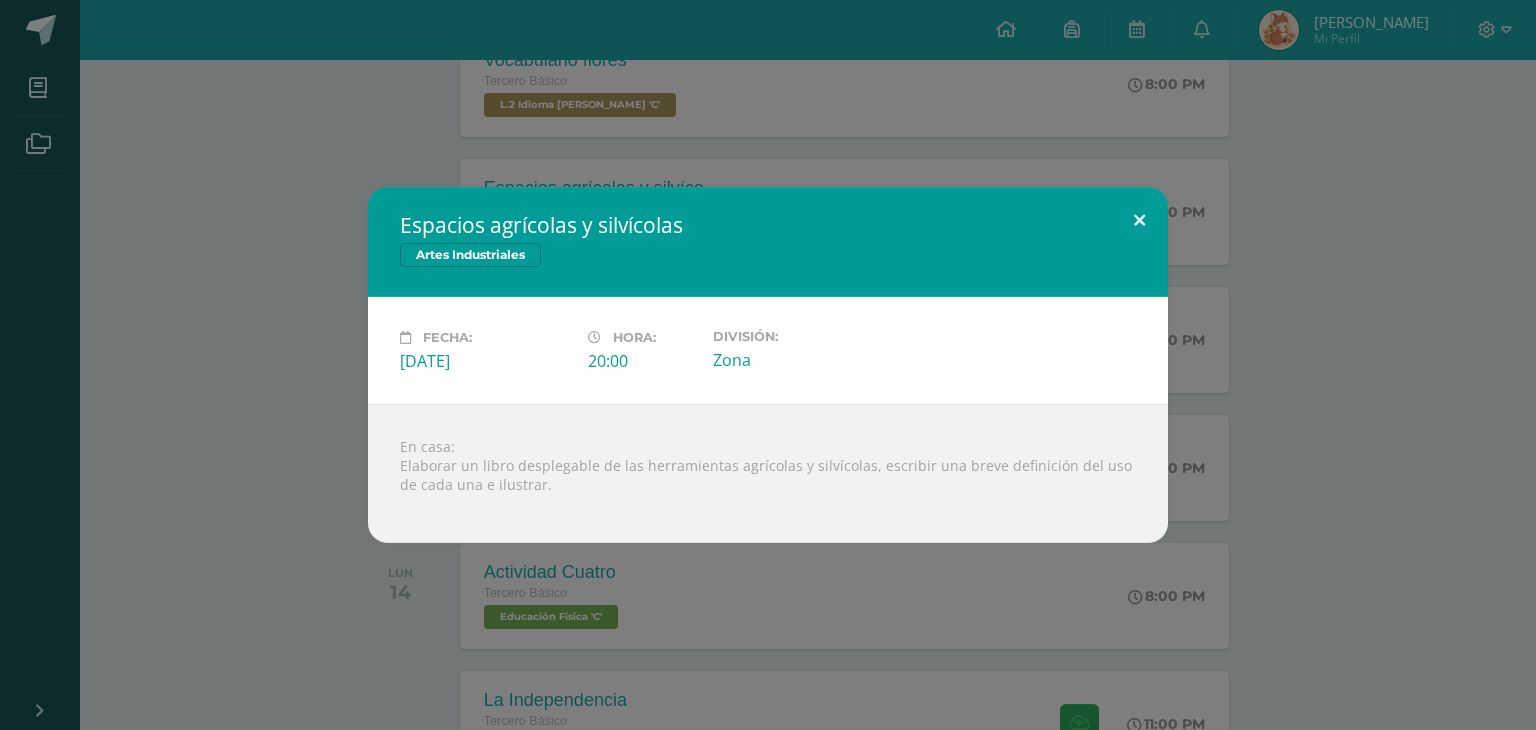 click at bounding box center (1139, 221) 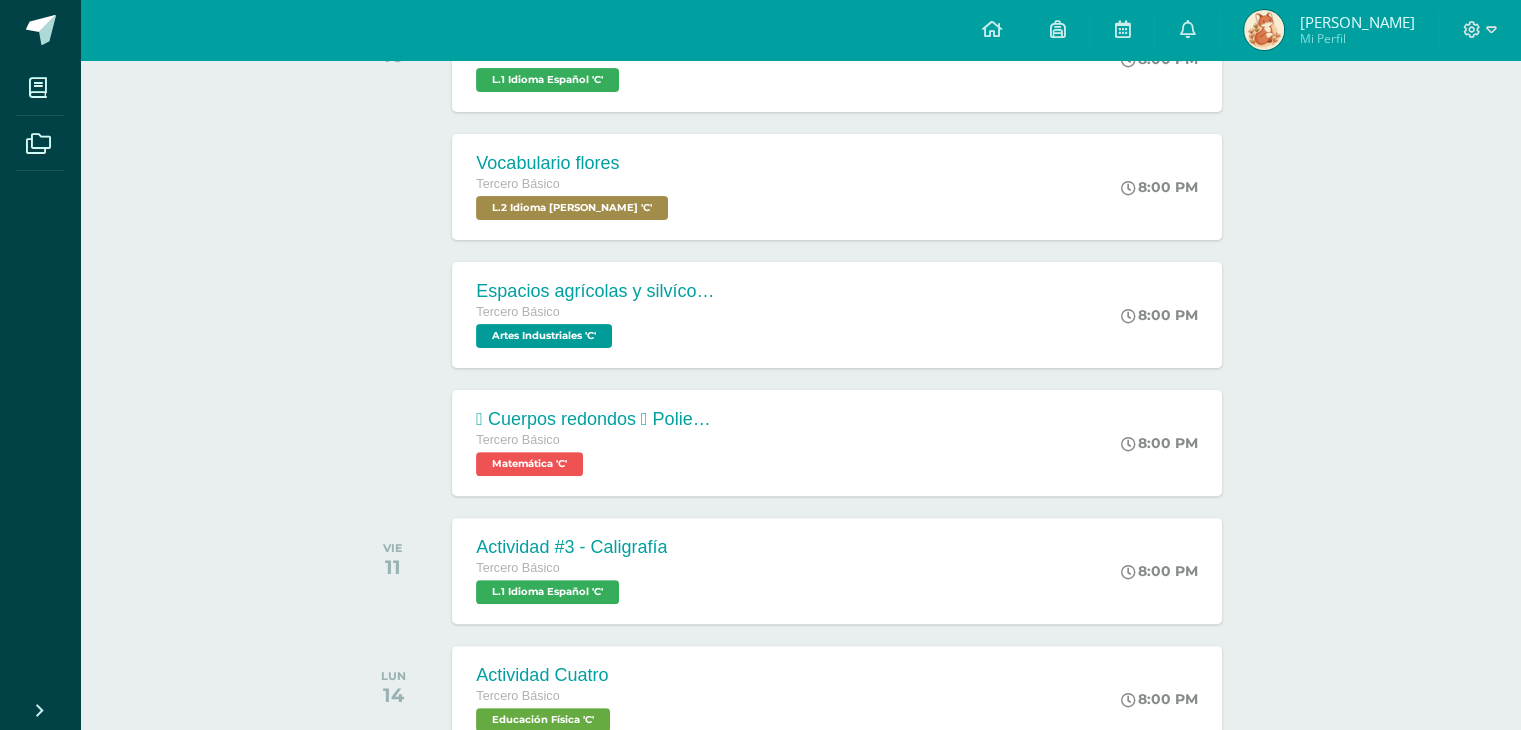 scroll, scrollTop: 512, scrollLeft: 0, axis: vertical 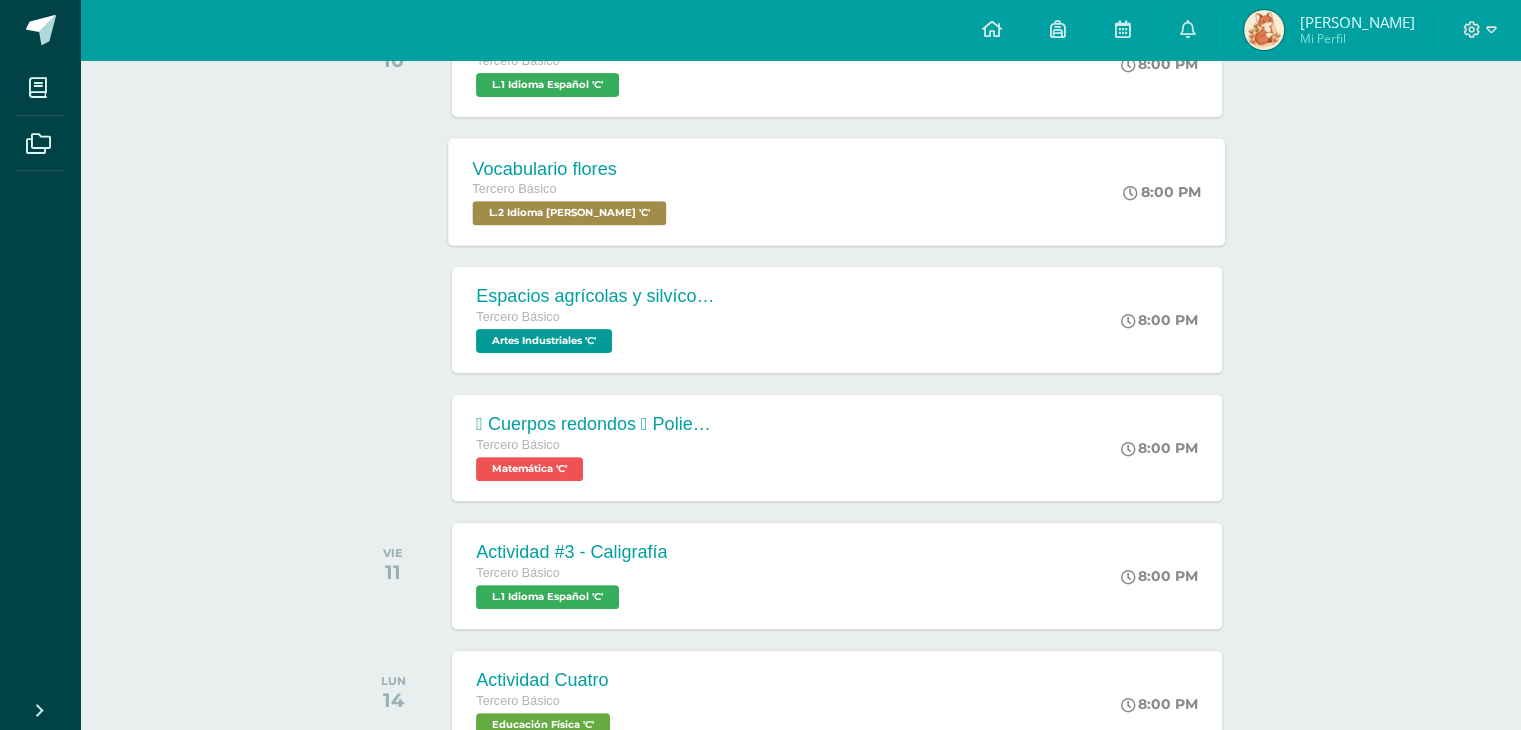 click on "Vocabulario flores
Tercero Básico
L.2 Idioma Maya Kaqchikel 'C'
8:00 PM
Vocabulario flores
L.2 Idioma Maya Kaqchikel
Cargando contenido" at bounding box center [837, 191] 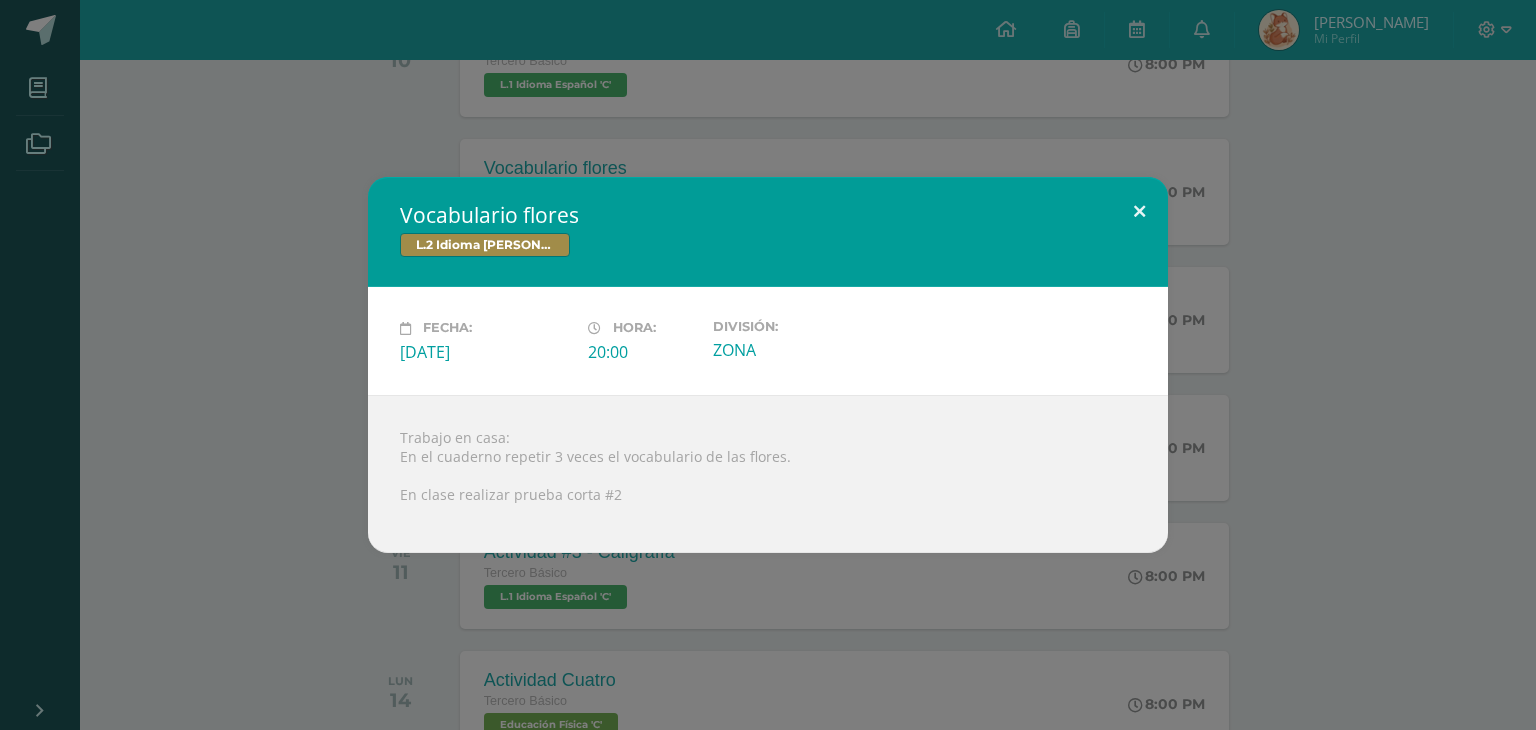 click at bounding box center (1139, 211) 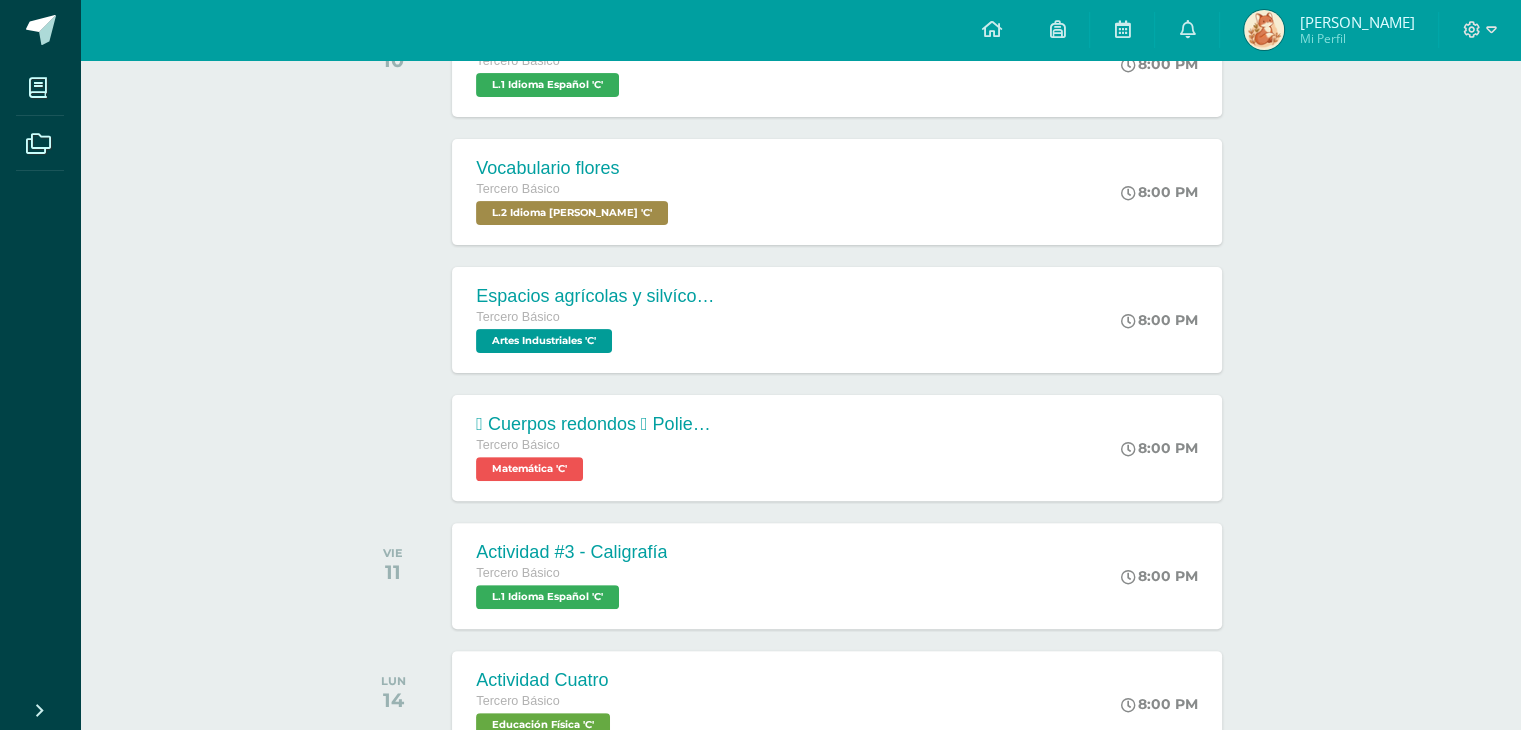 click on "Actividades recientes y próximas
Tablero
Pendientes de entrega
Entregadas
todas las Actividades
No tienes actividades
Échale un vistazo a los demás períodos o  sal y disfruta del sol
JULIO
MIÉ
09
Según  Anidamiento
Tercero Básico
TIC´s Computación 'C'" at bounding box center [800, 657] 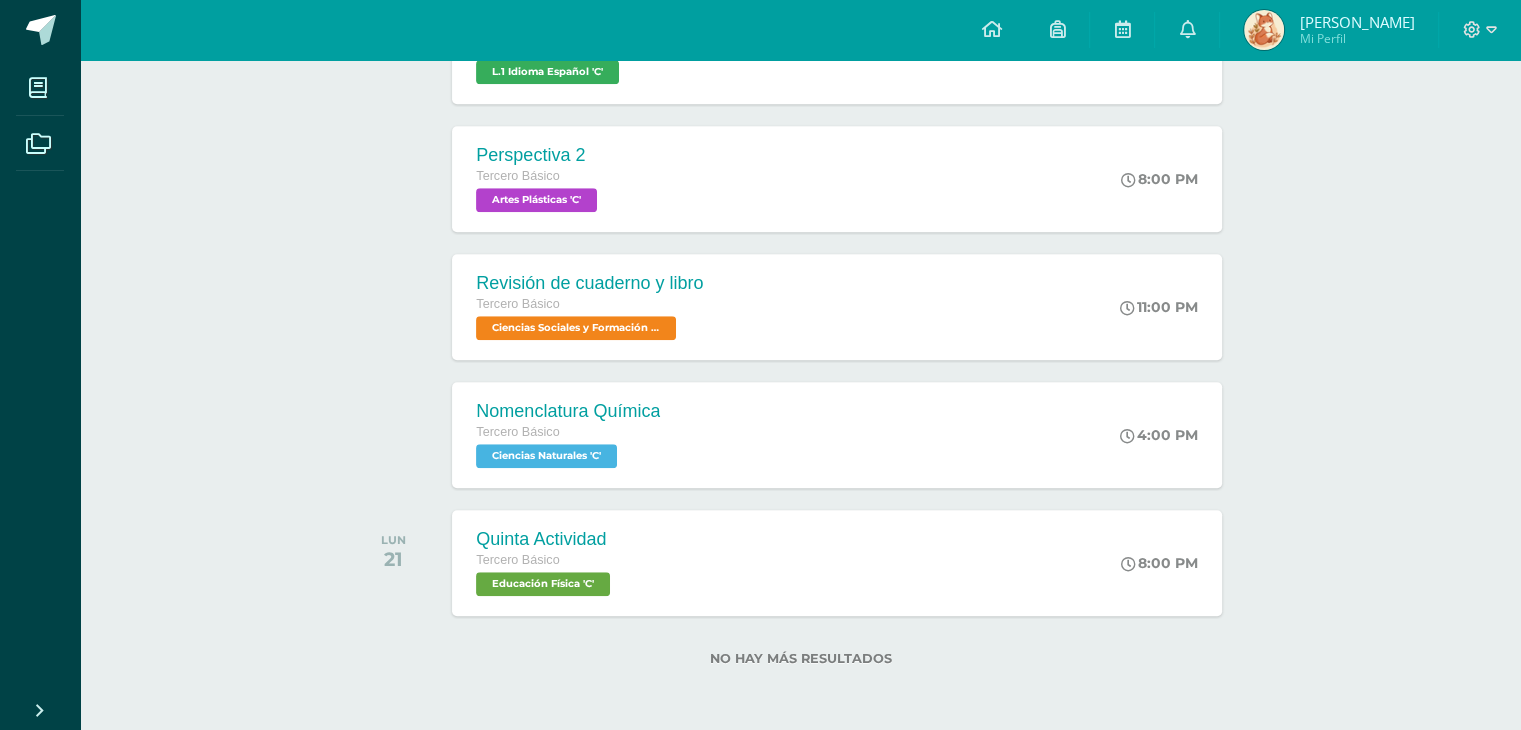 scroll, scrollTop: 512, scrollLeft: 0, axis: vertical 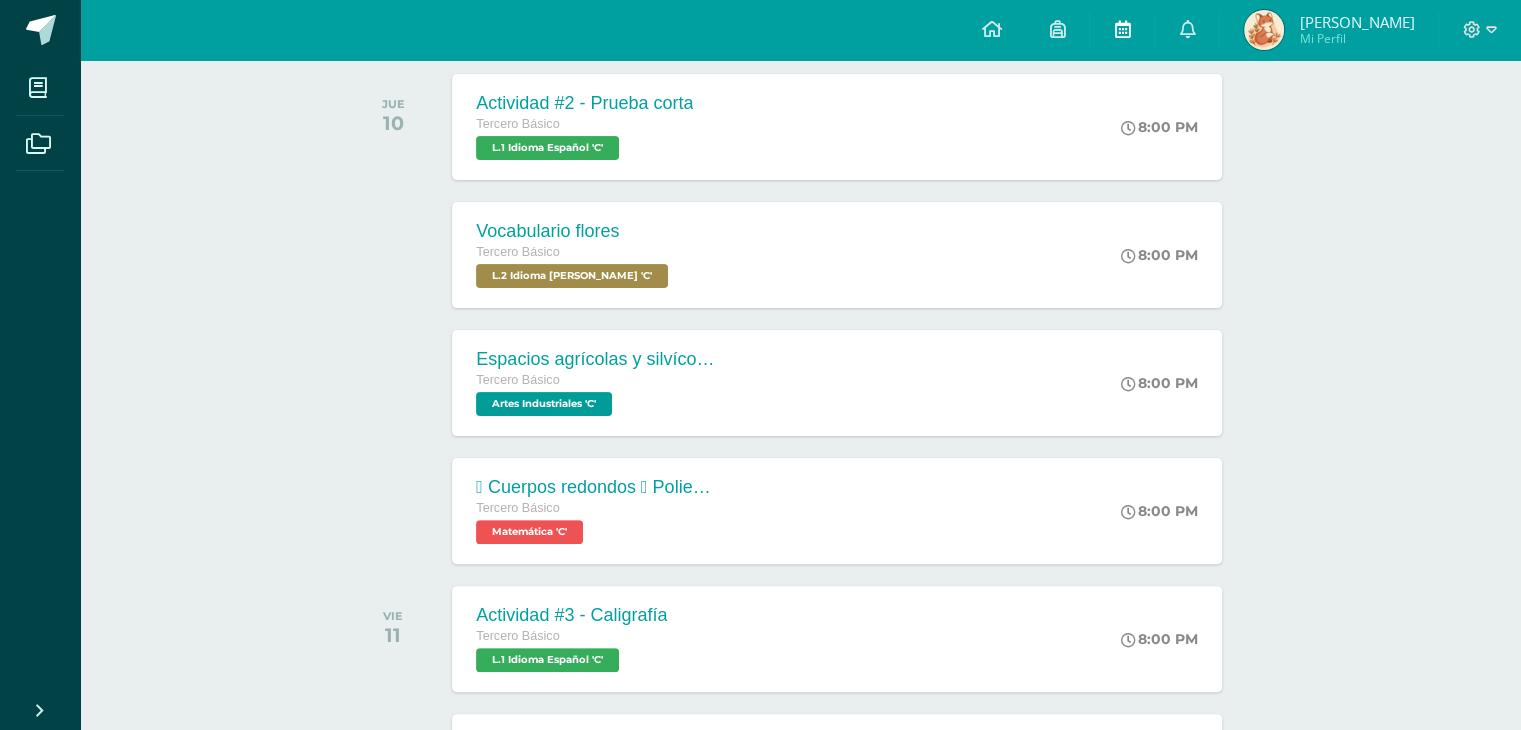 click at bounding box center [1122, 29] 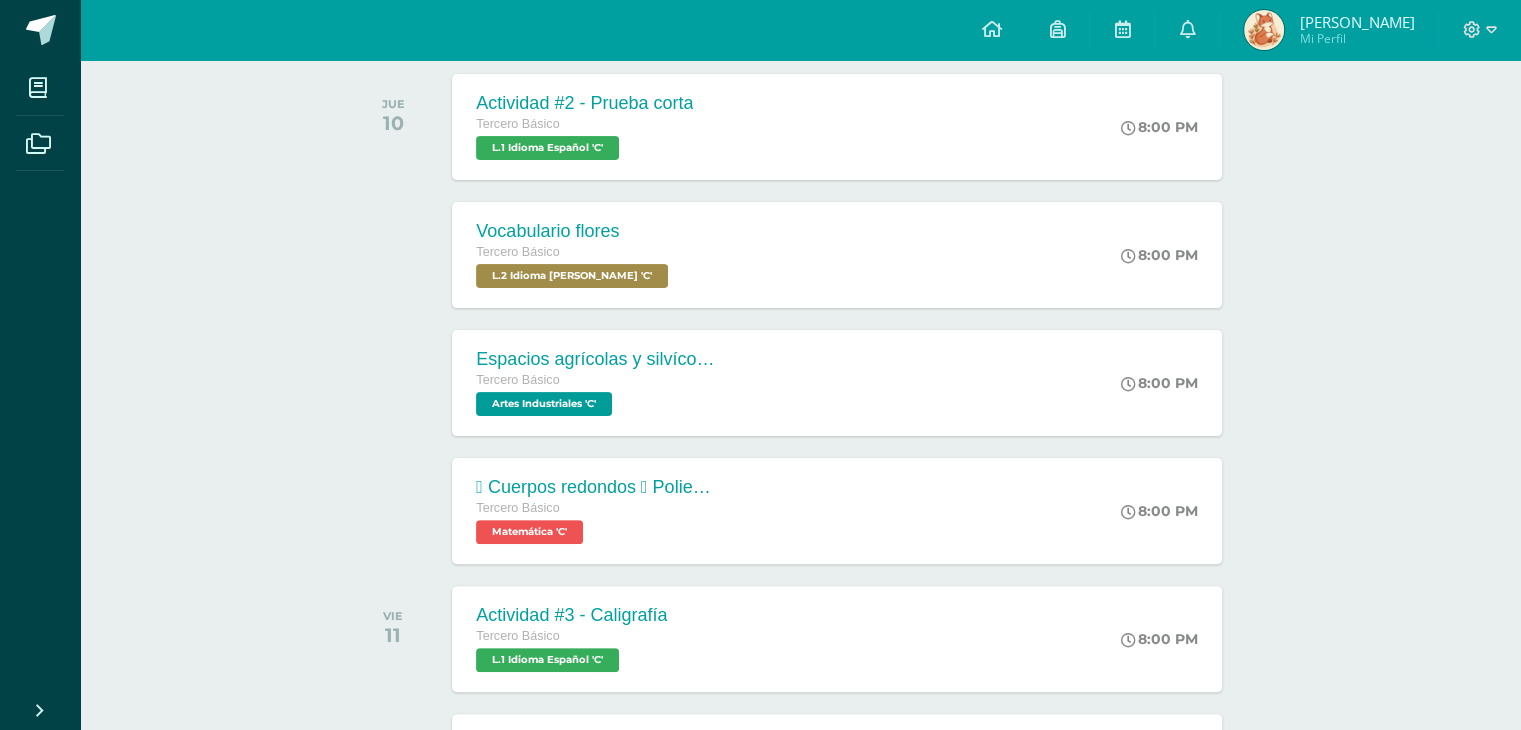 click on "Mi Perfil" at bounding box center (1356, 38) 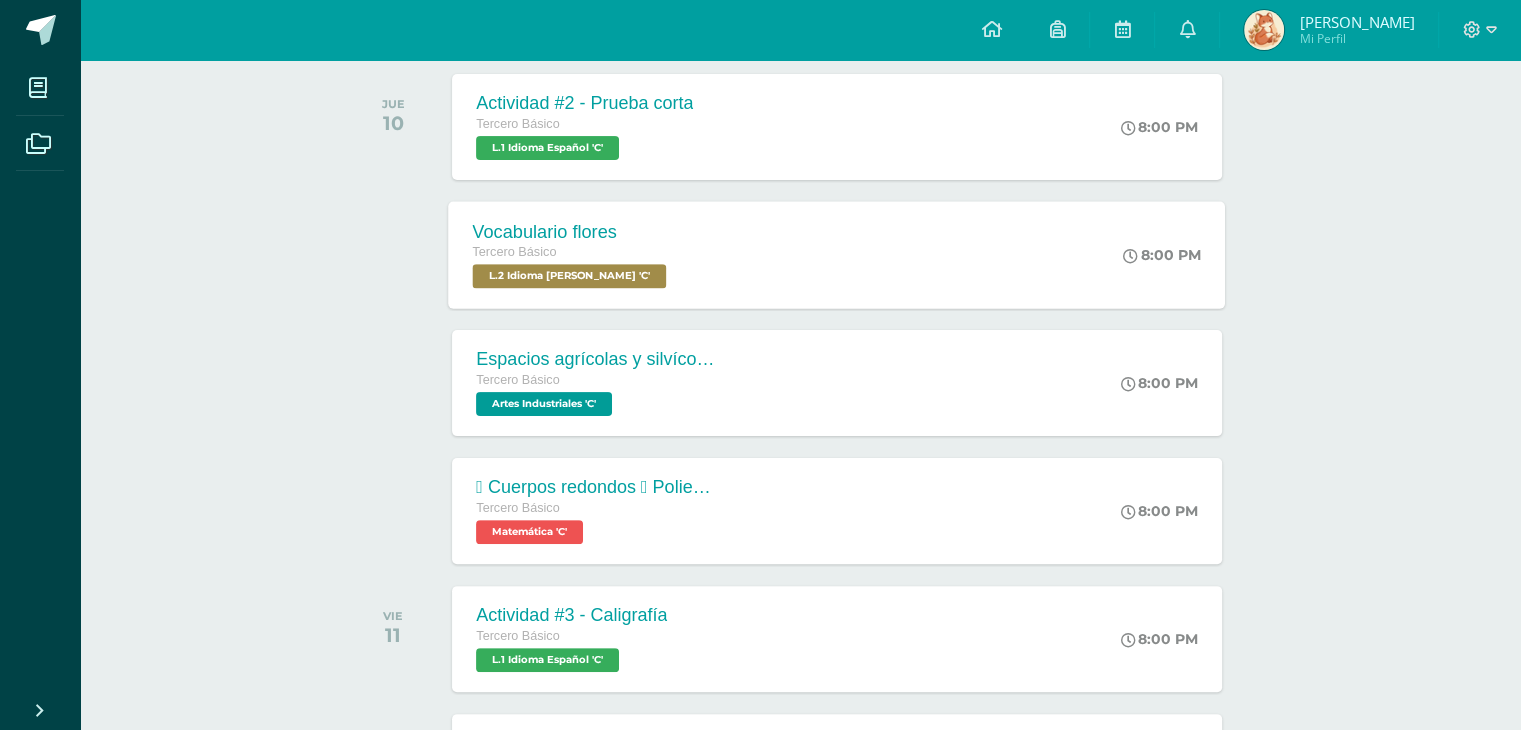 click on "Vocabulario flores
Tercero Básico
L.2 Idioma Maya Kaqchikel 'C'
8:00 PM
Vocabulario flores
L.2 Idioma Maya Kaqchikel
Fecha:" at bounding box center (837, 254) 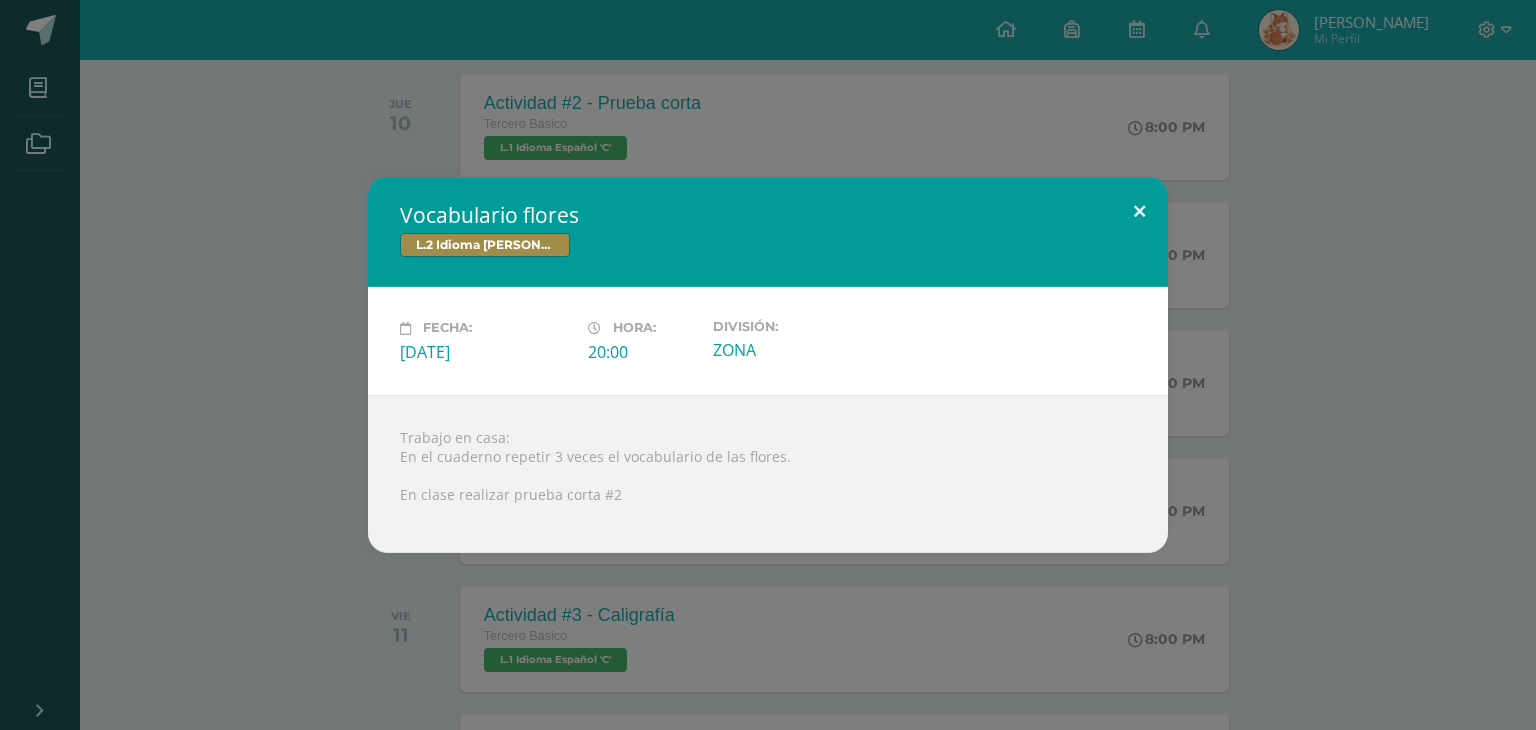 click at bounding box center [1139, 211] 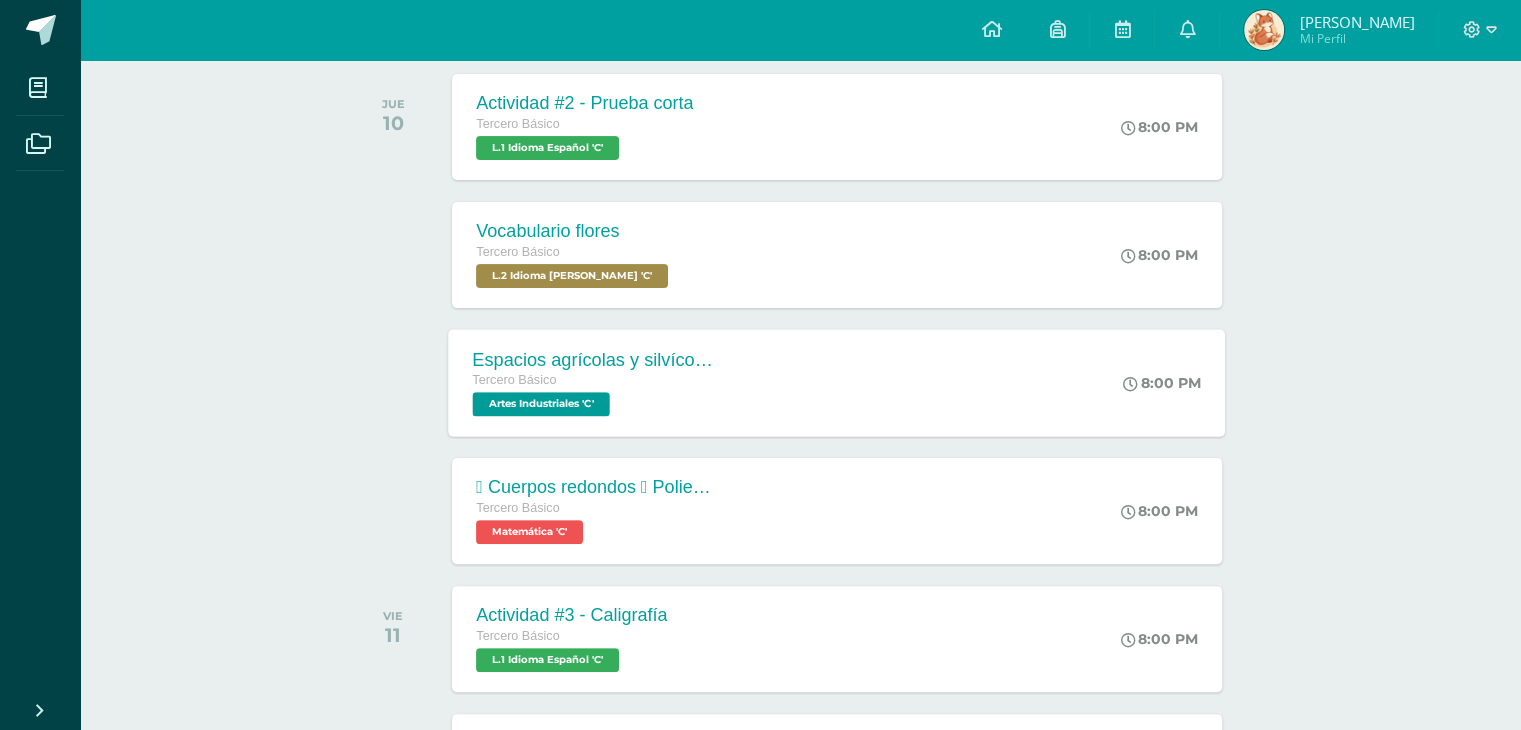 click on "Espacios agrícolas y silvícolas" at bounding box center (594, 359) 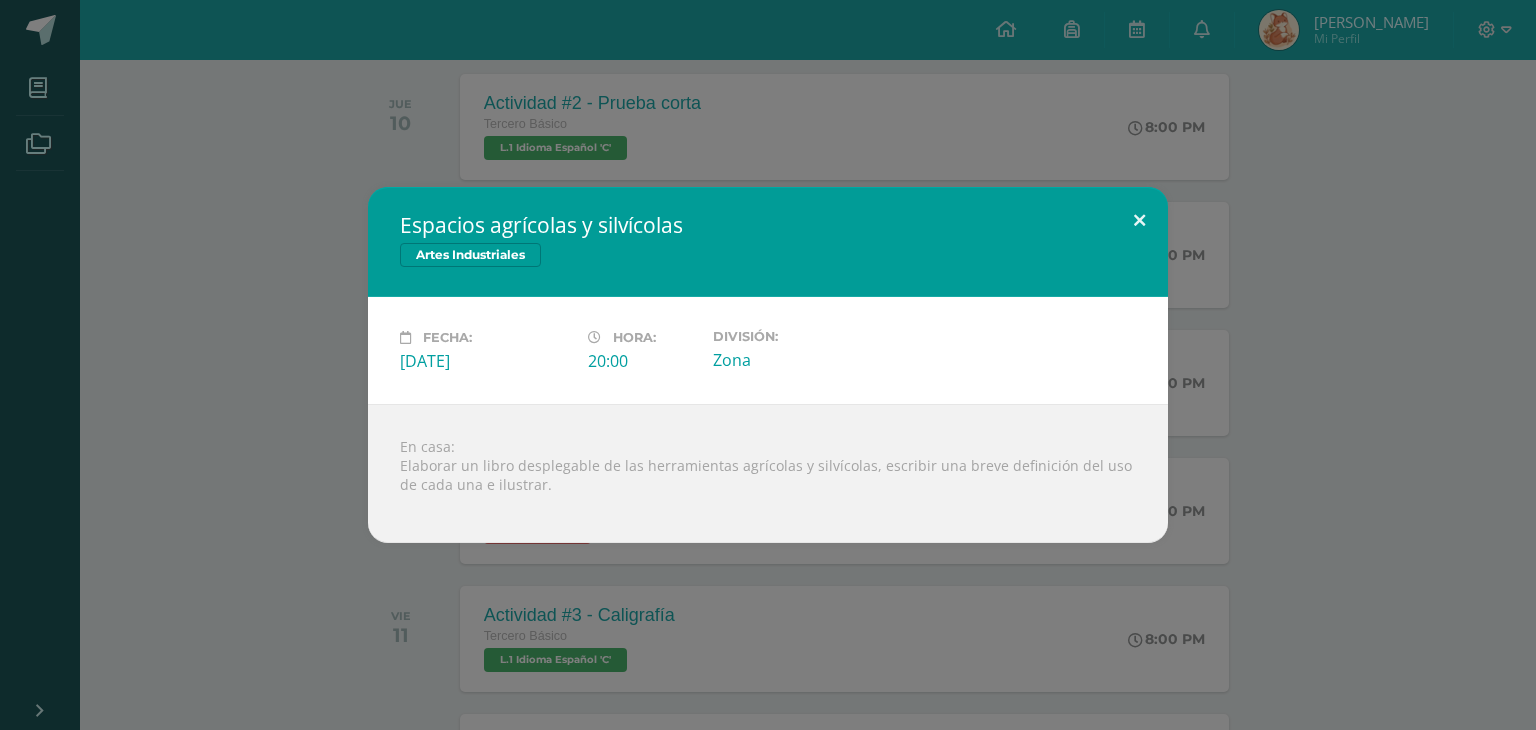 click at bounding box center (1139, 221) 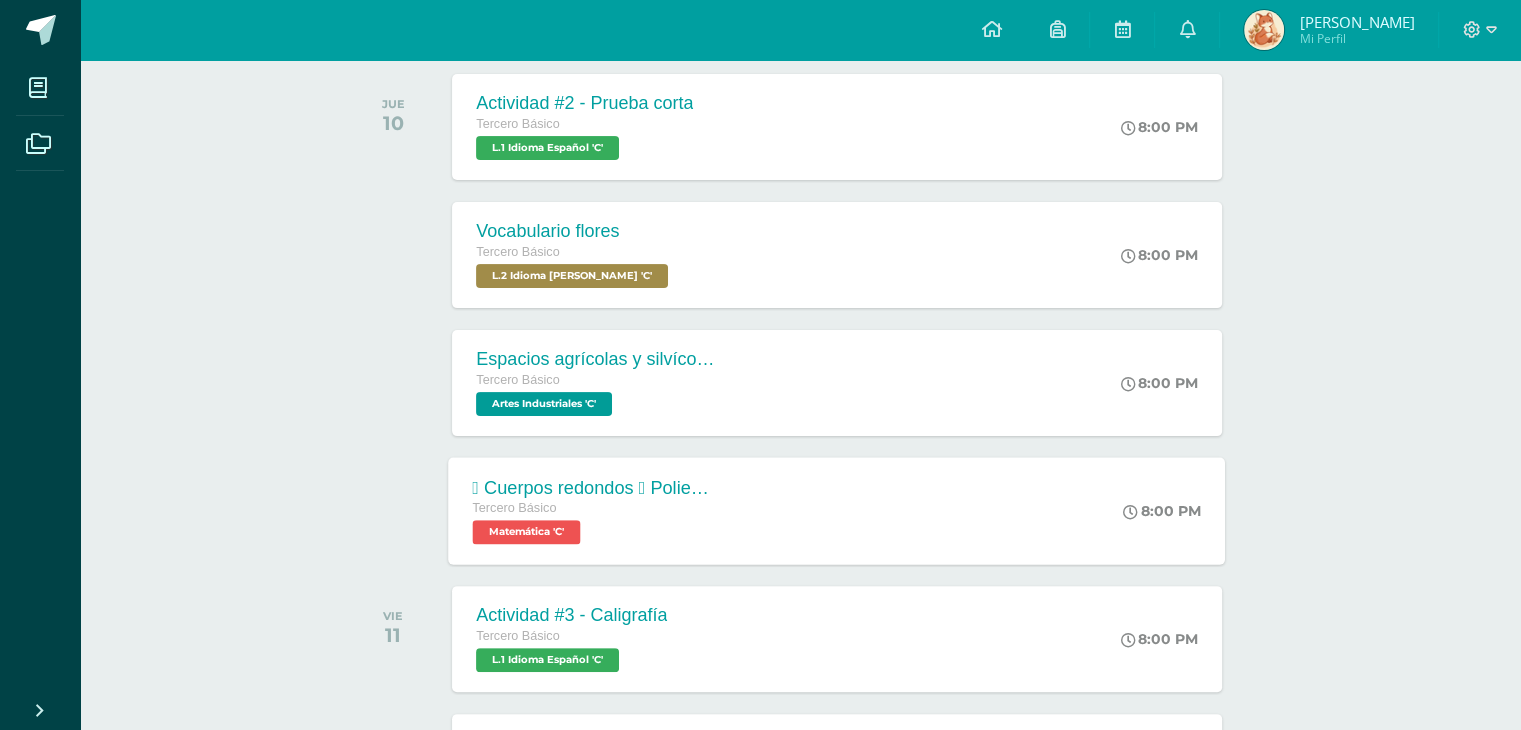 click on "	Cuerpos redondos 	Poliedros
Tercero Básico
Matemática 'C'
8:00 PM
	Cuerpos redondos 	Poliedros
Matemática
Cargando contenido" at bounding box center [837, 510] 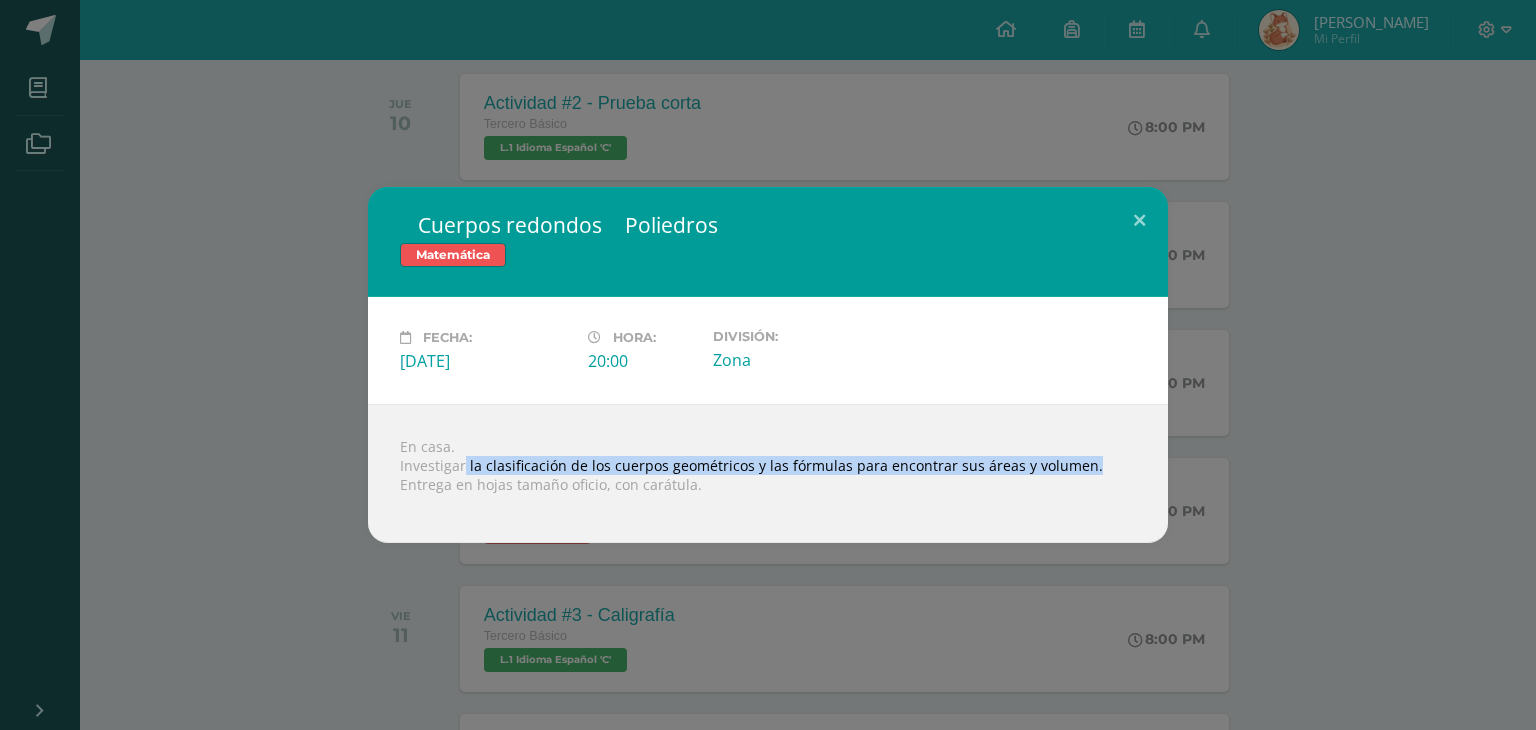 drag, startPoint x: 471, startPoint y: 483, endPoint x: 1102, endPoint y: 490, distance: 631.0388 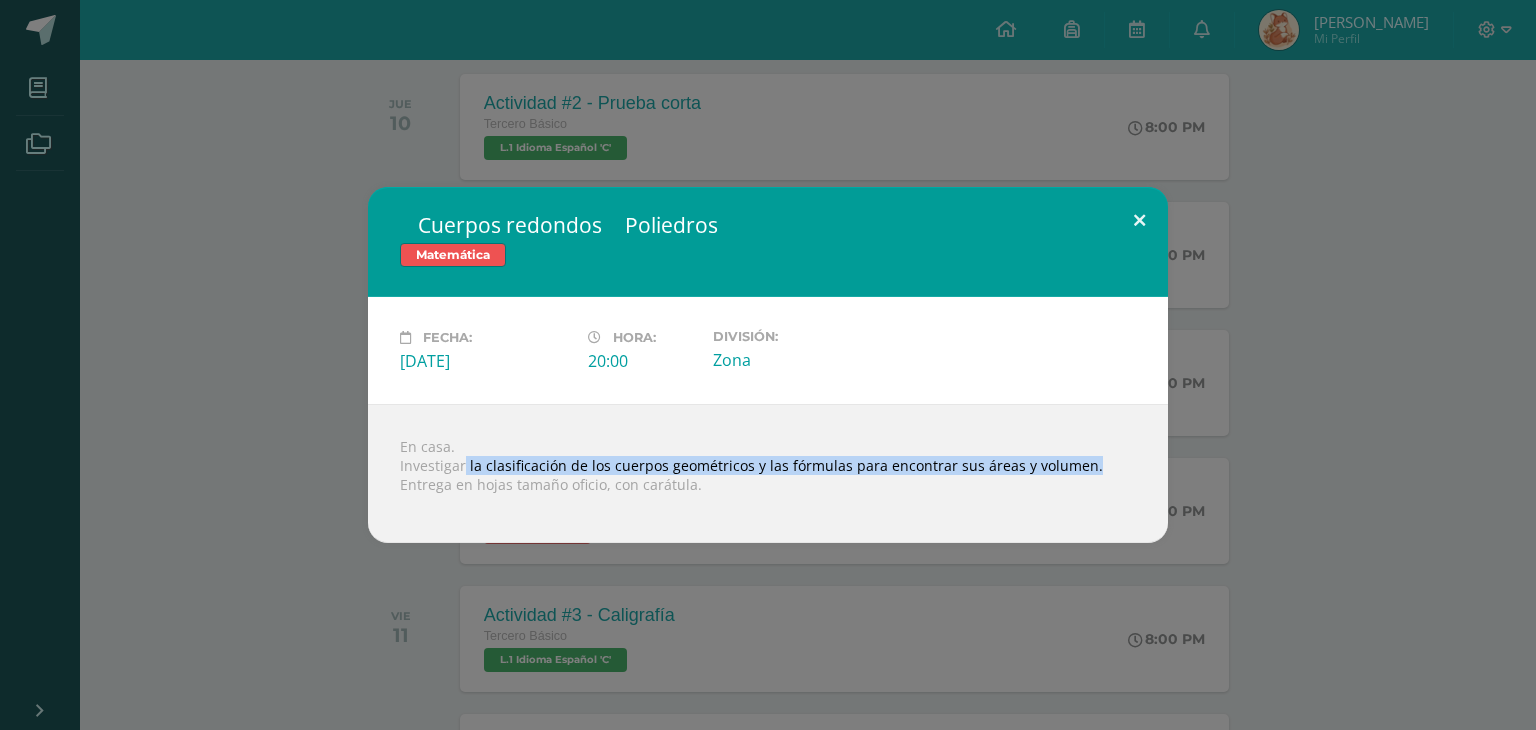 click at bounding box center [1139, 221] 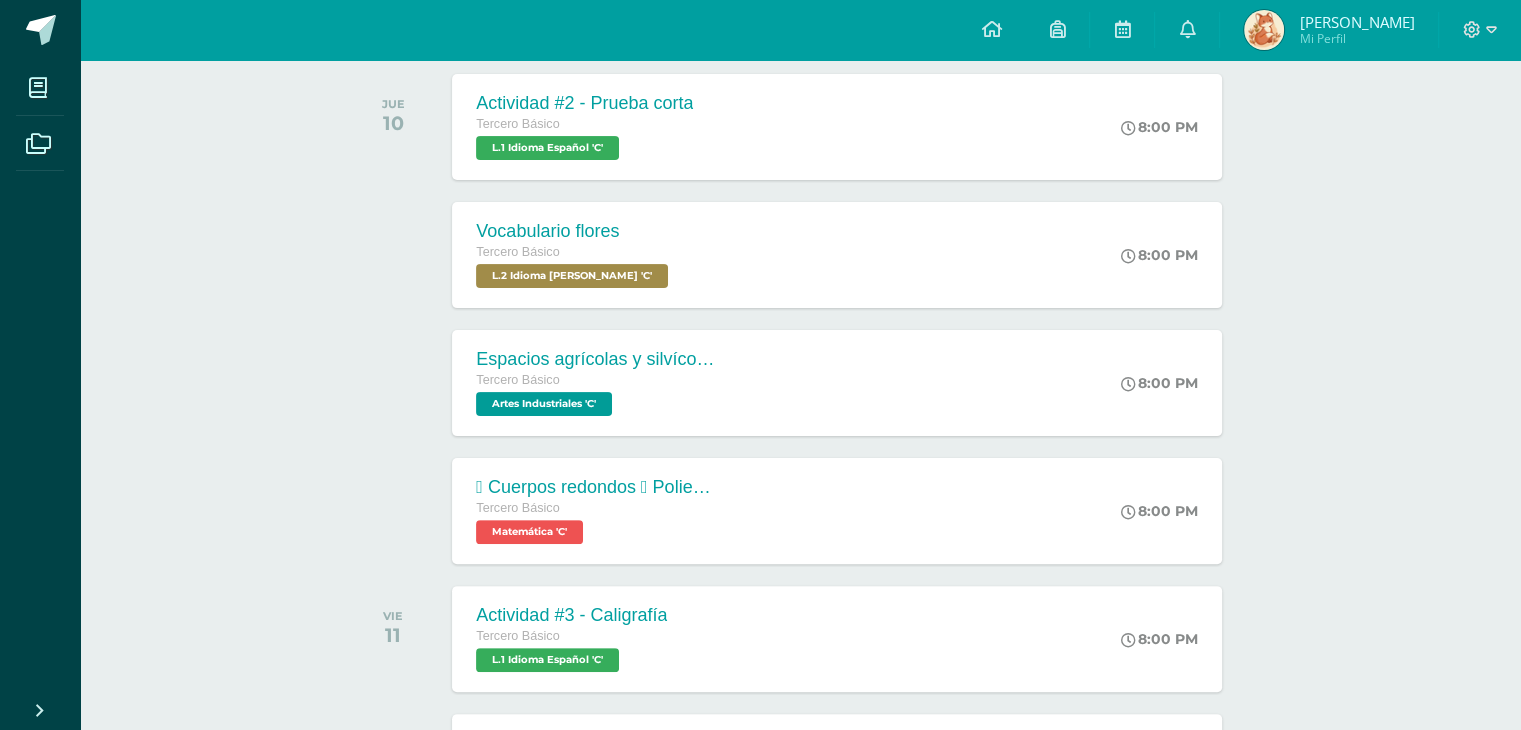 click on "Hanny Estefani
Mi Perfil" at bounding box center [1329, 30] 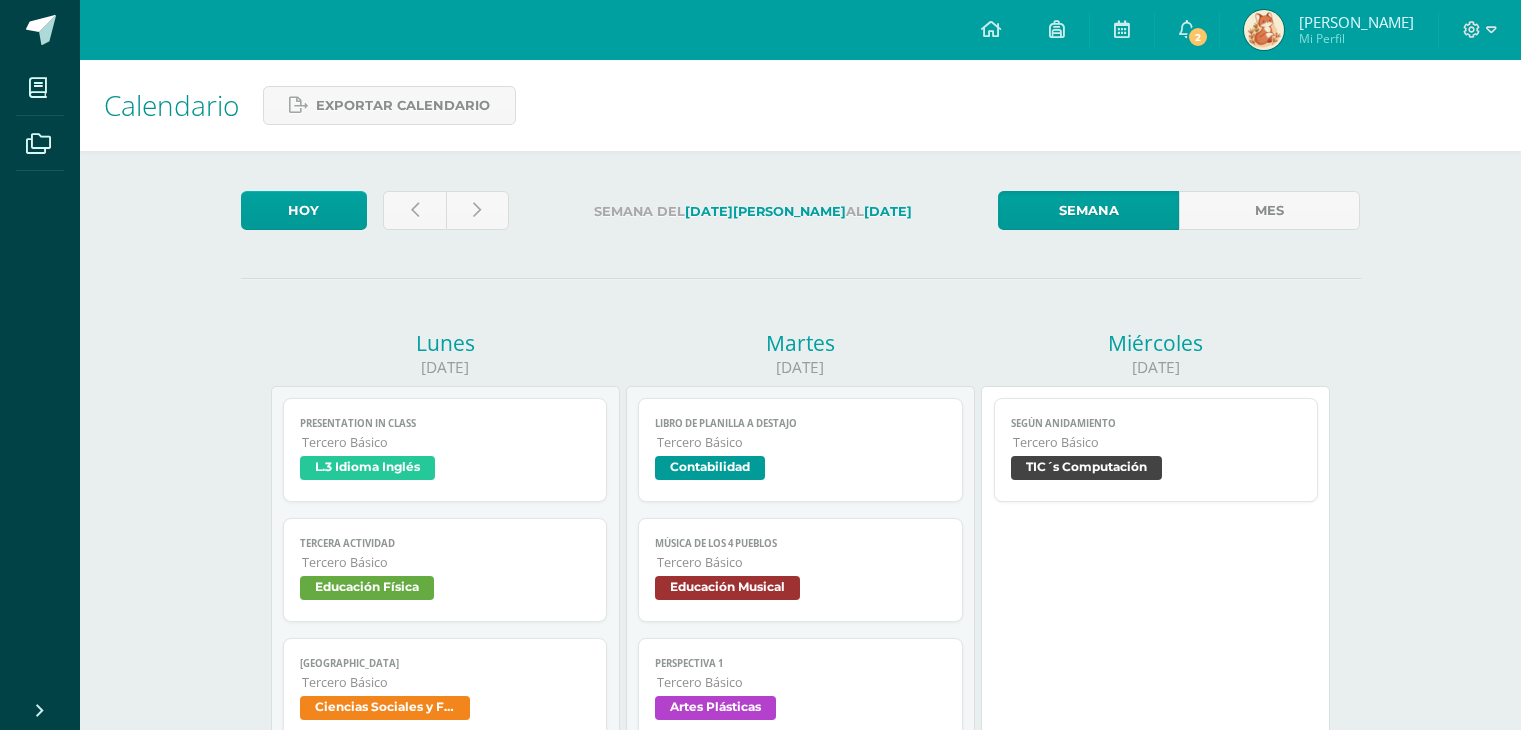 scroll, scrollTop: 0, scrollLeft: 0, axis: both 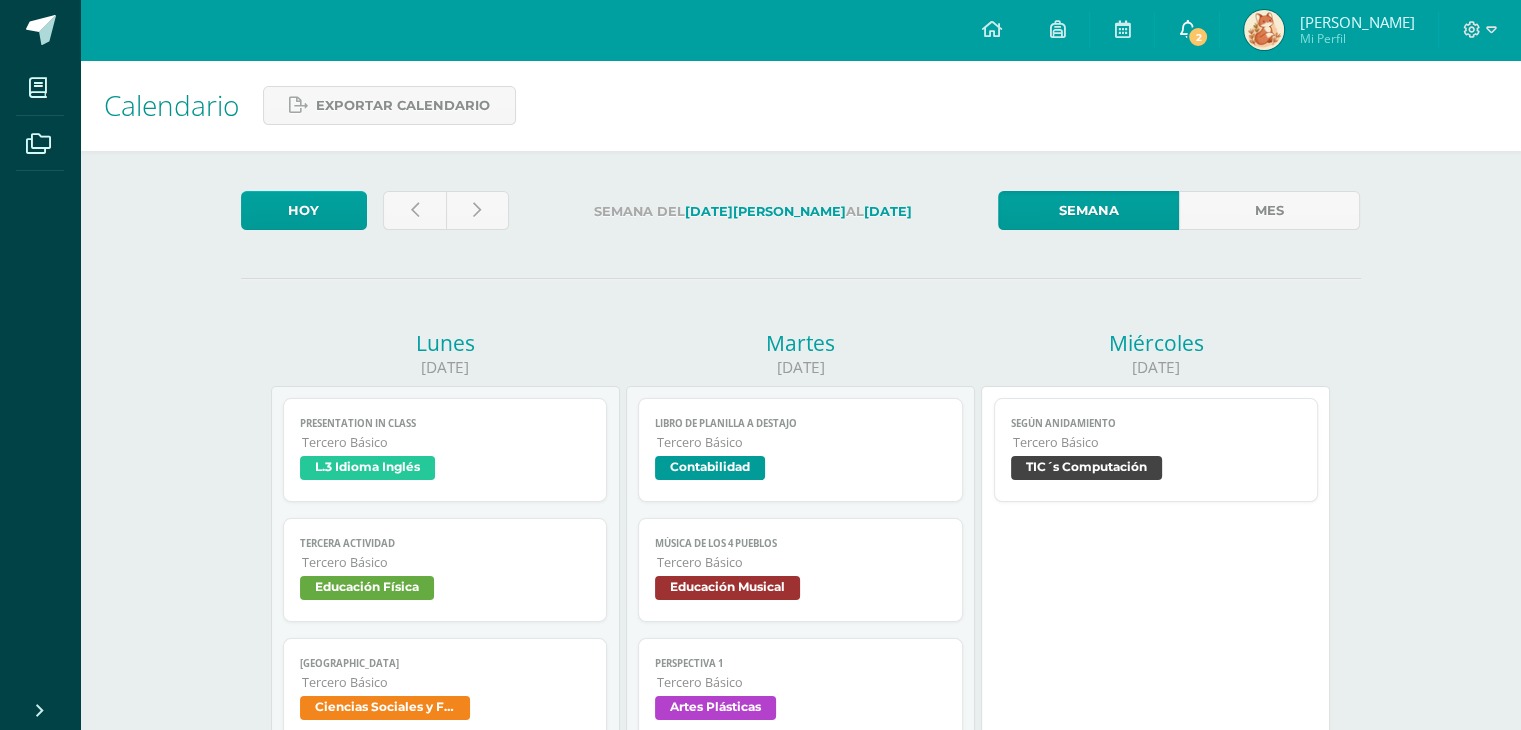 click at bounding box center [1187, 30] 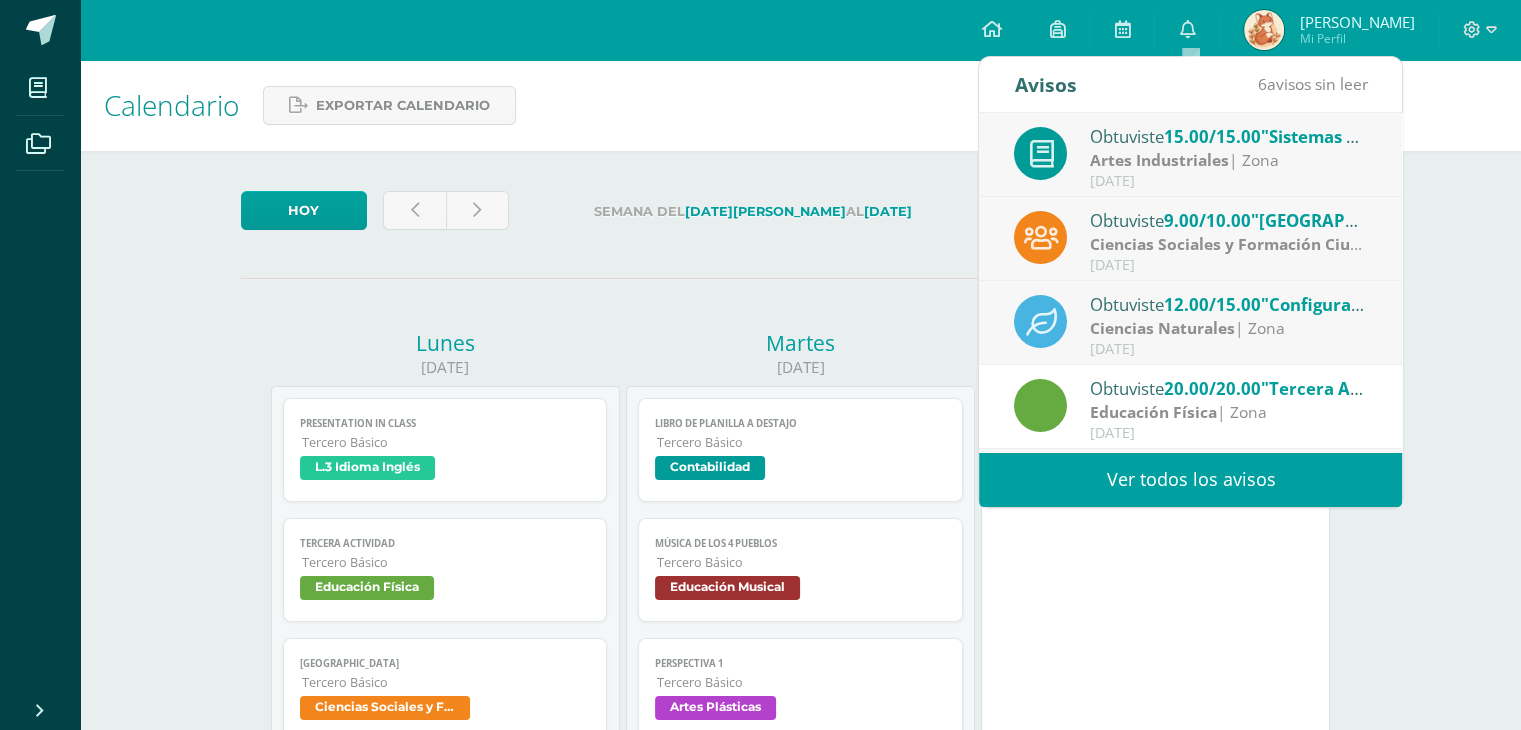 click on "Obtuviste
9.00/10.00  "República Federal de Centroamérica"
en
Ciencias Sociales y Formación Ciudadana" at bounding box center [1229, 220] 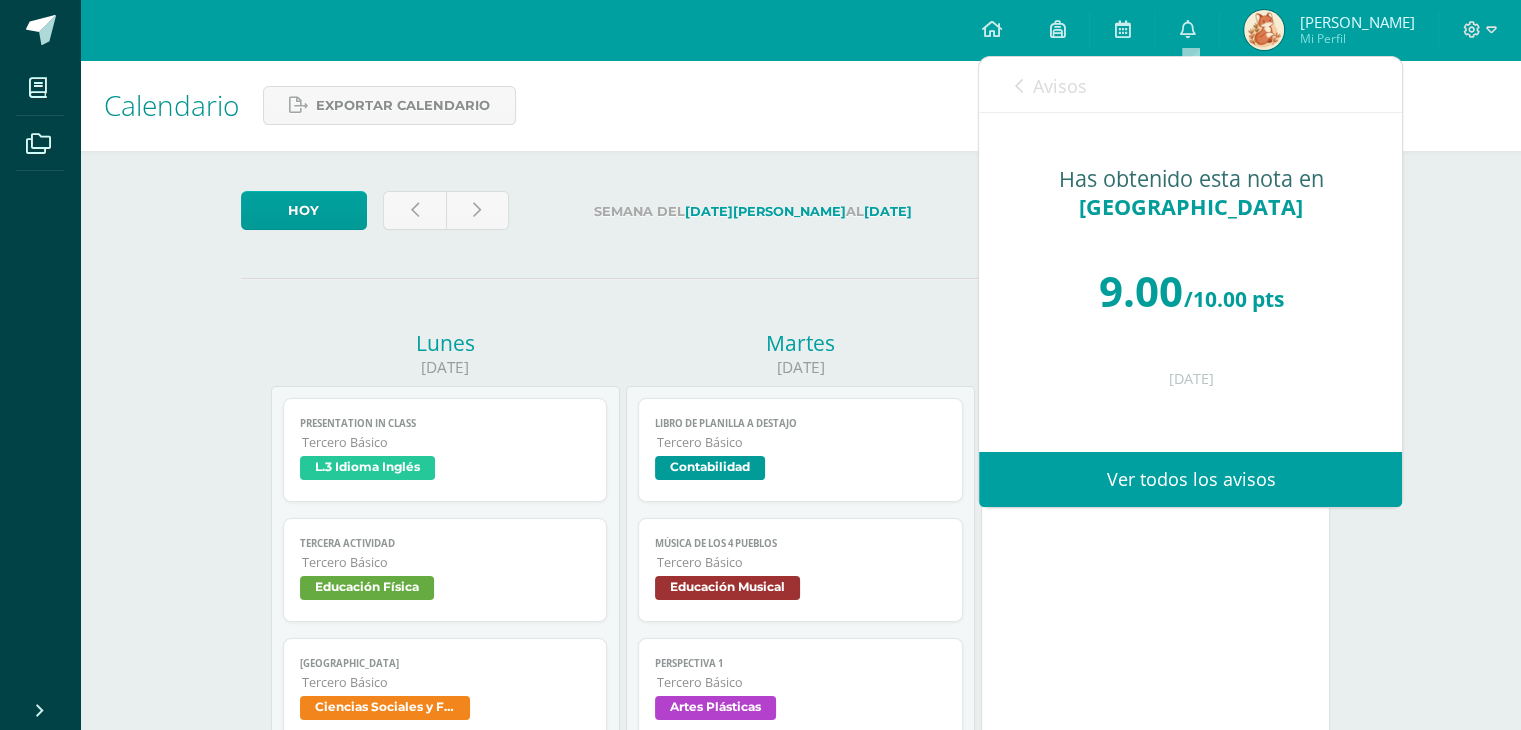 click at bounding box center (1018, 86) 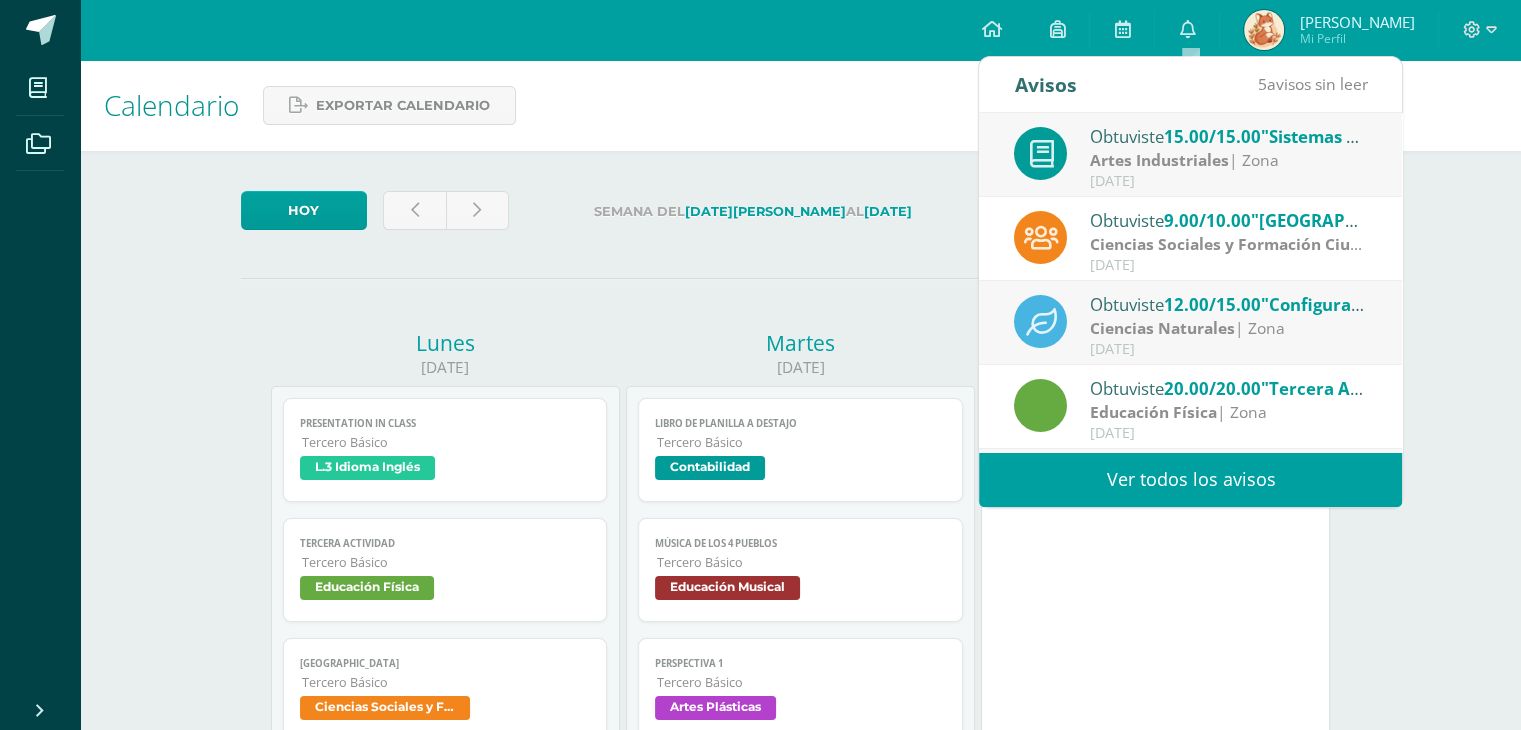click on "Obtuviste
15.00/15.00  "Sistemas de cultivo y alimentos sanos"
en
Artes Industriales Artes Industriales
| Zona
Julio 09" at bounding box center [1190, 156] 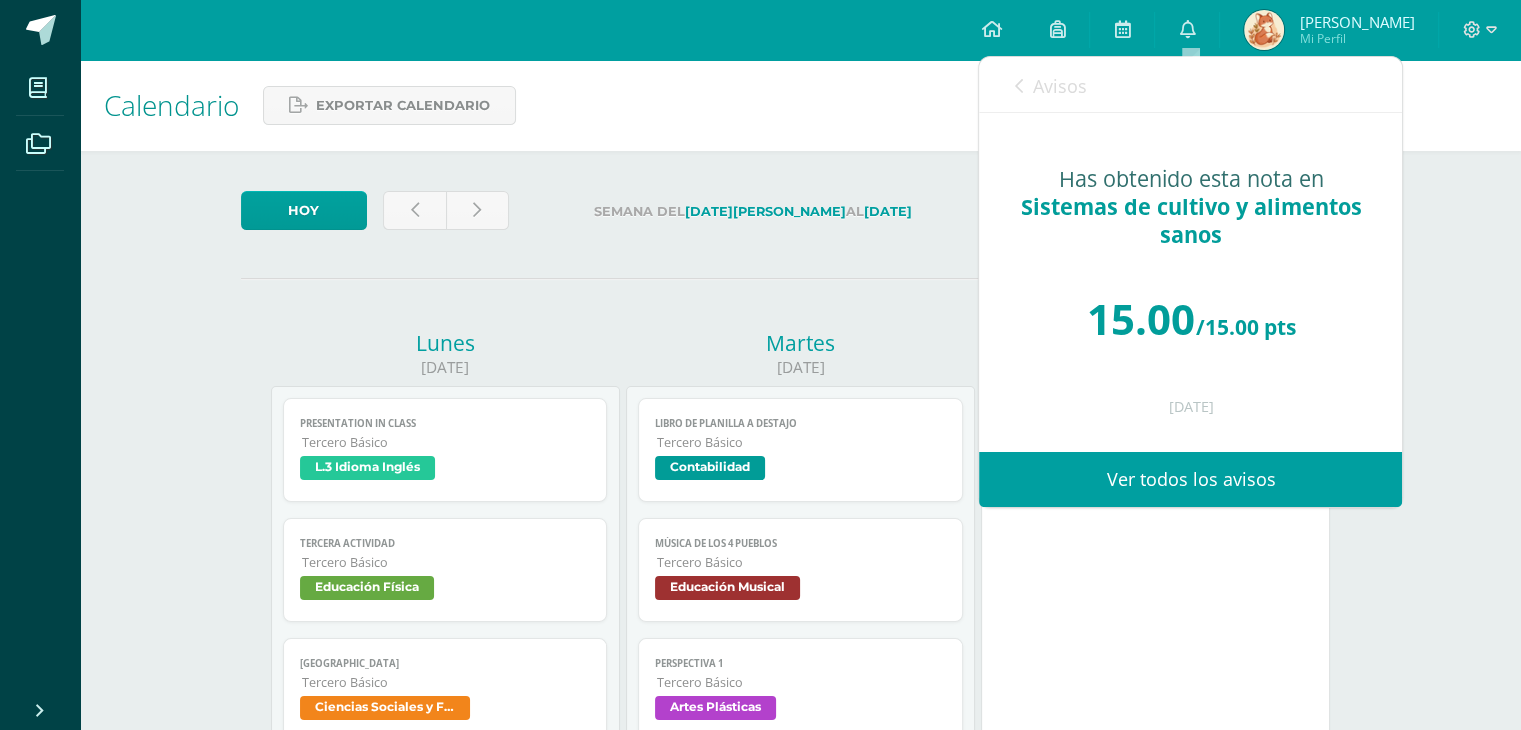 click on "Avisos" at bounding box center (1050, 85) 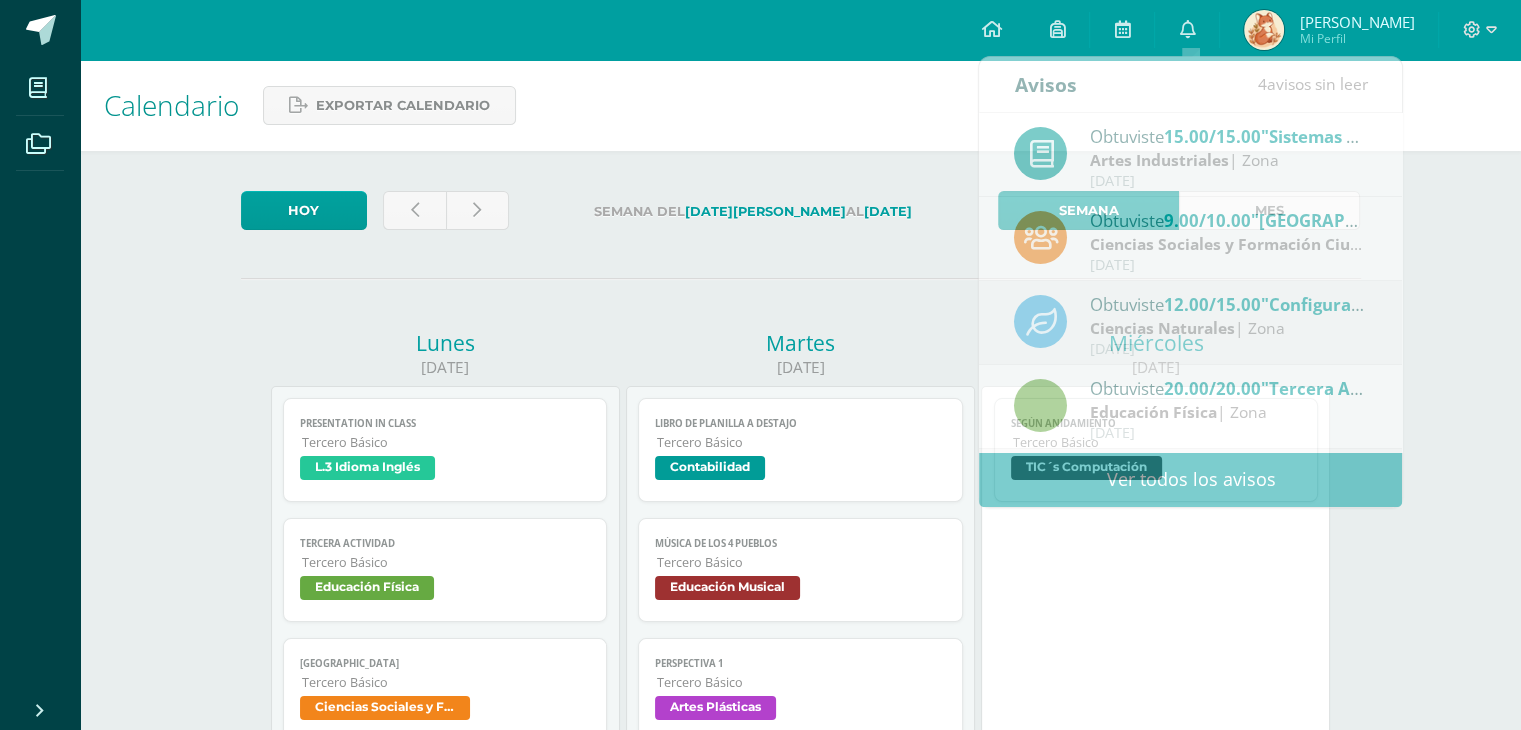 click on "Calendario
Exportar calendario" at bounding box center (800, 105) 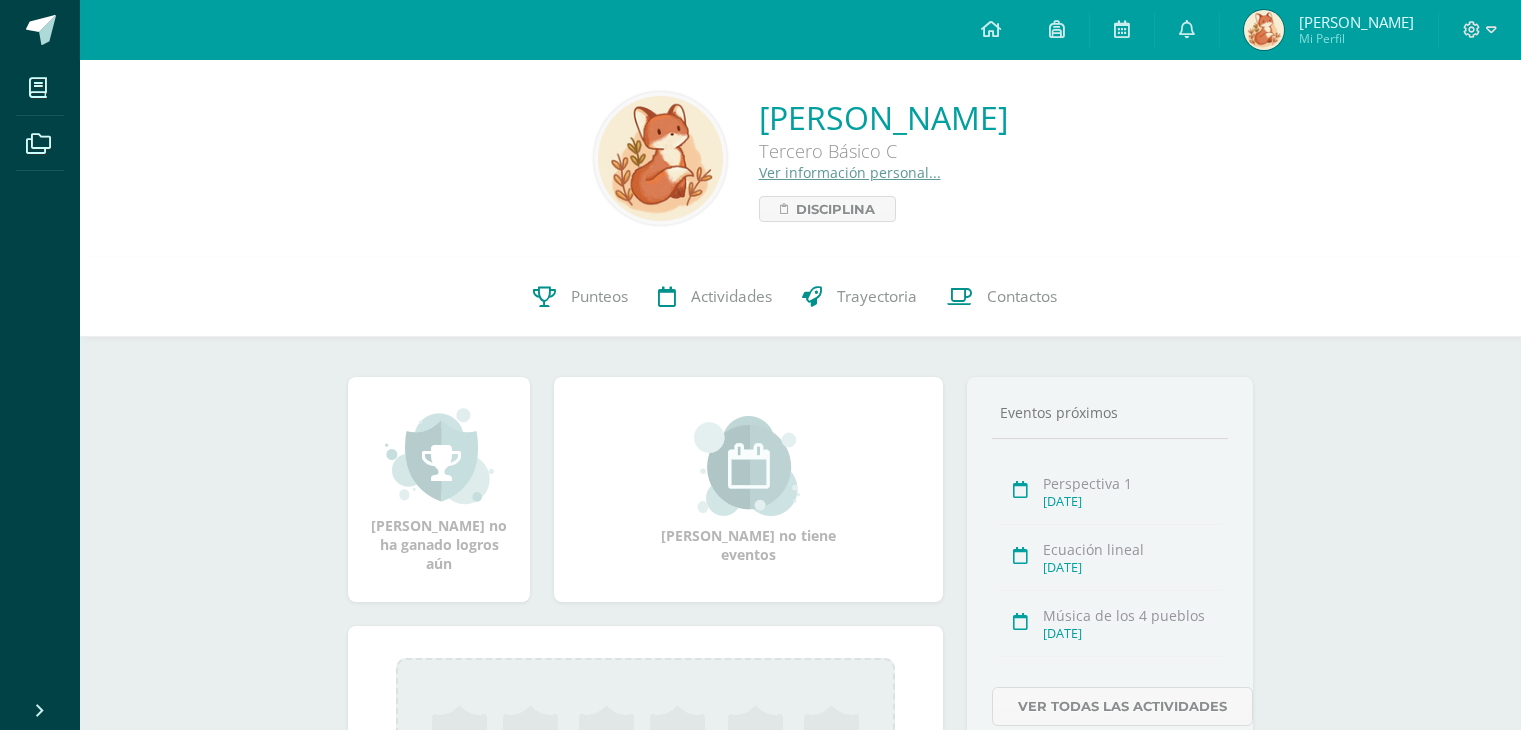 scroll, scrollTop: 0, scrollLeft: 0, axis: both 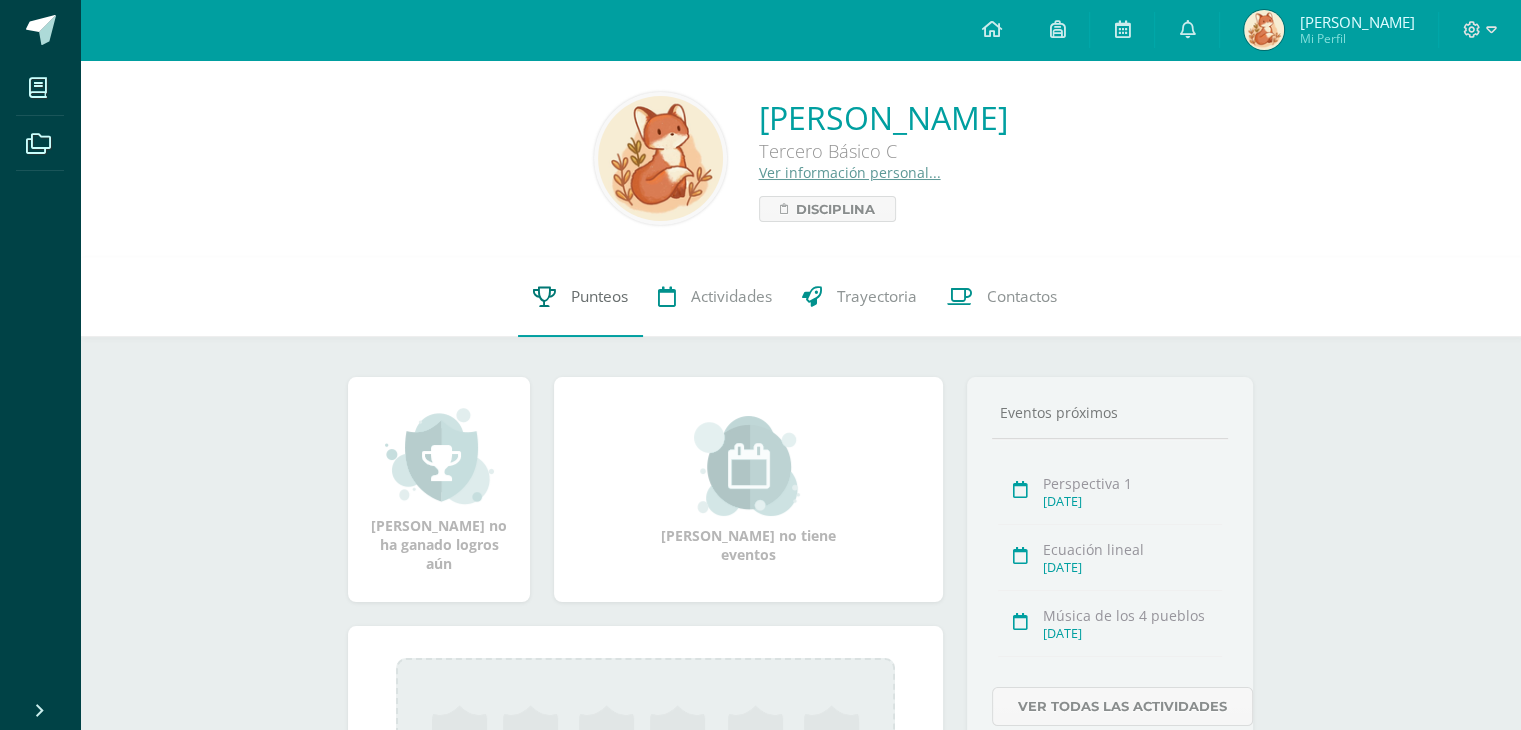 click on "Punteos" at bounding box center [599, 296] 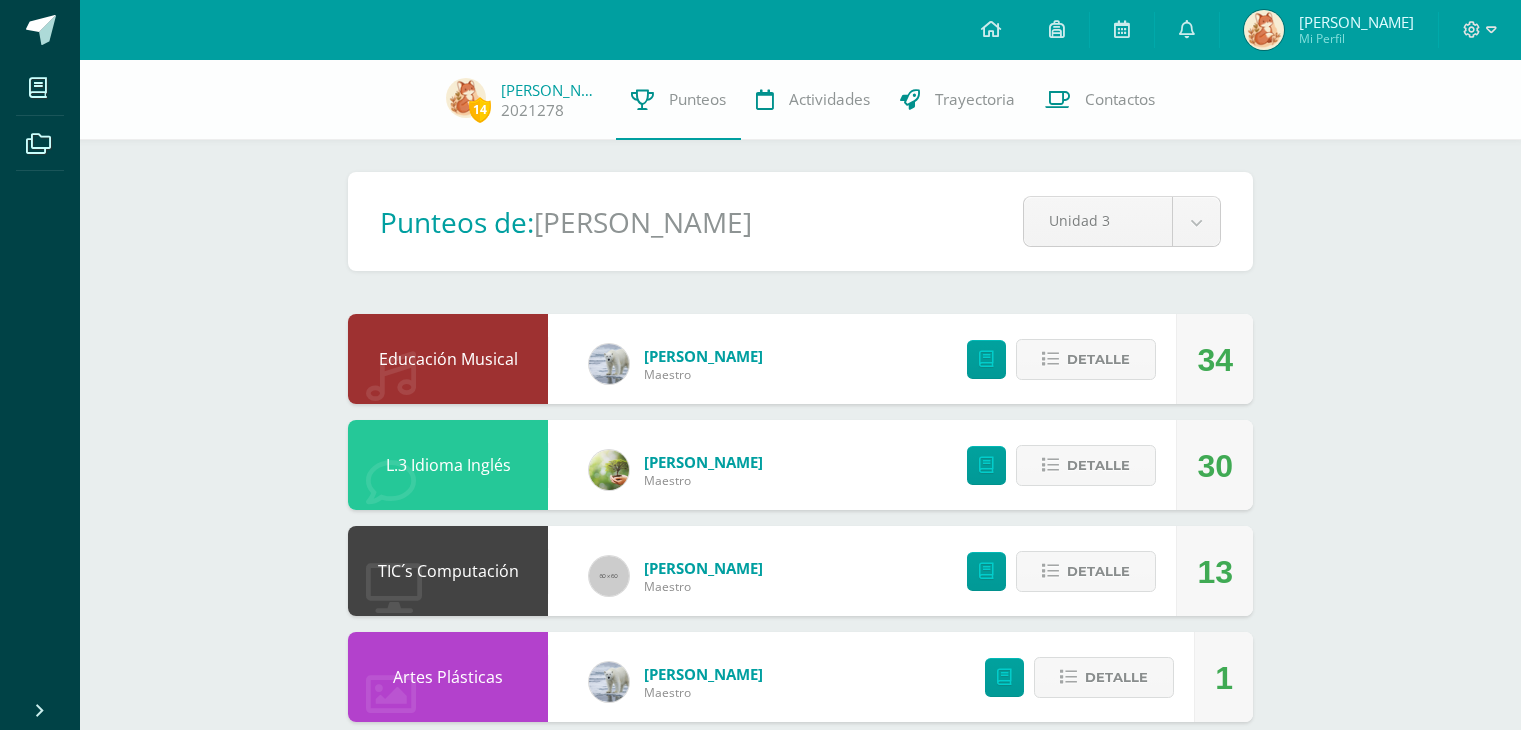 scroll, scrollTop: 0, scrollLeft: 0, axis: both 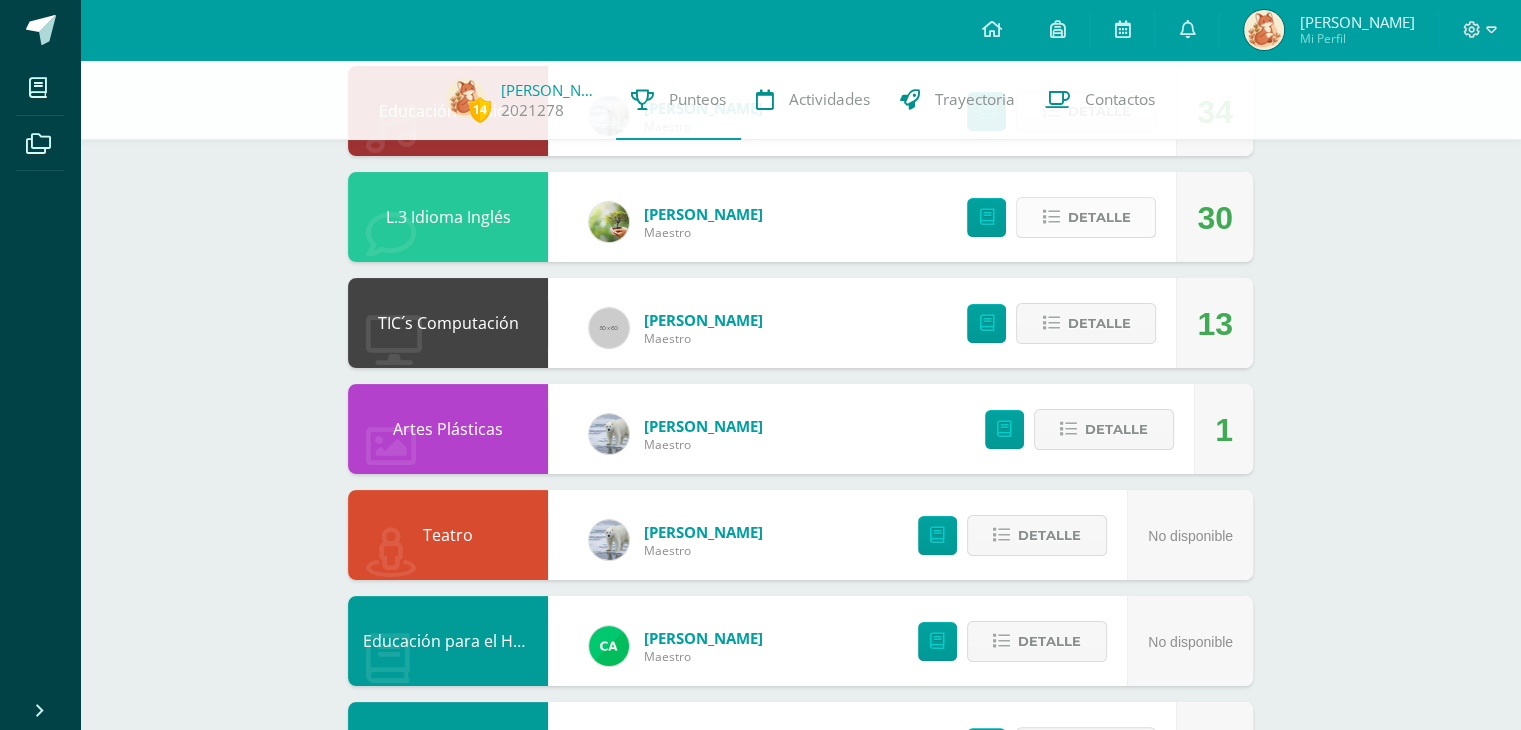 click on "Detalle" at bounding box center [1086, 217] 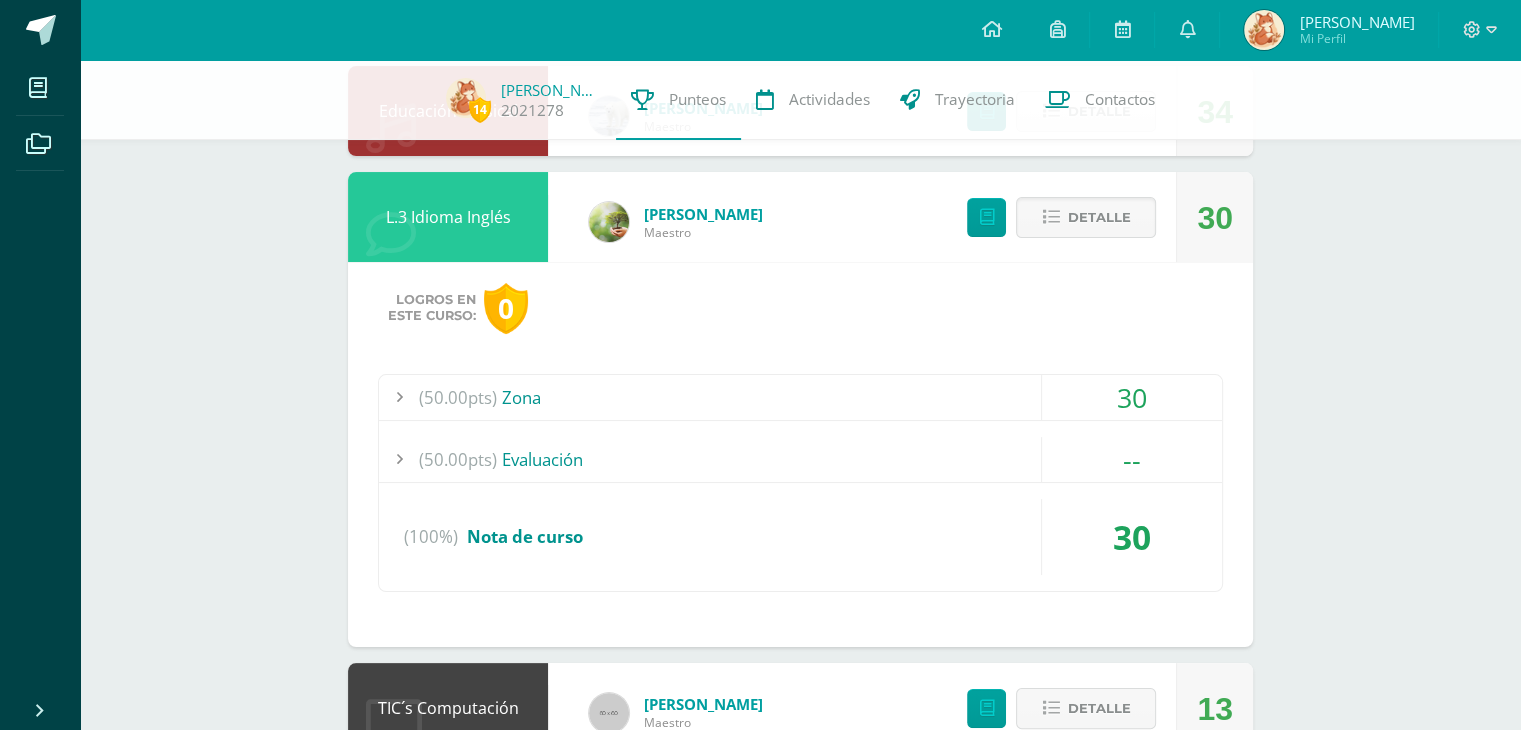 click on "30" at bounding box center (1132, 397) 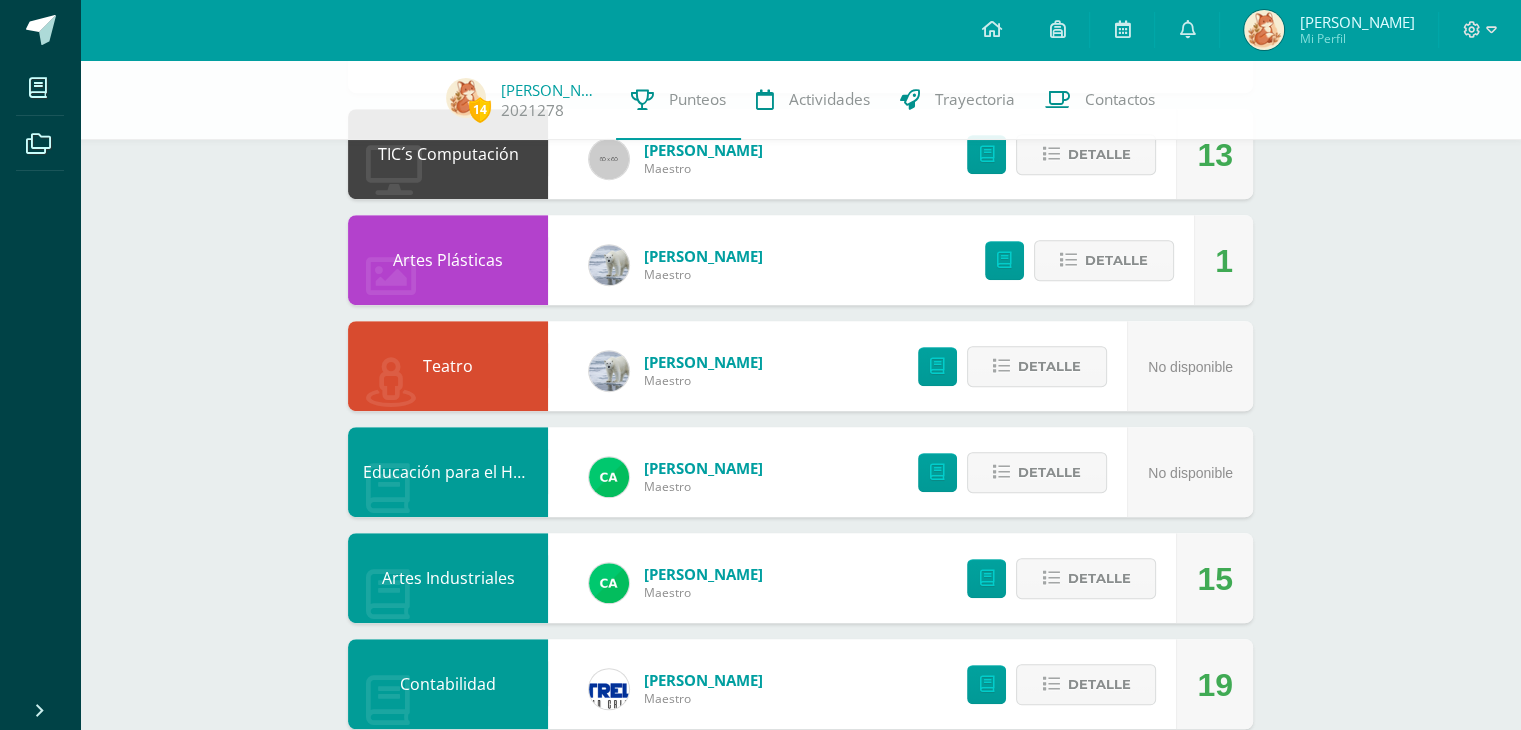 scroll, scrollTop: 996, scrollLeft: 0, axis: vertical 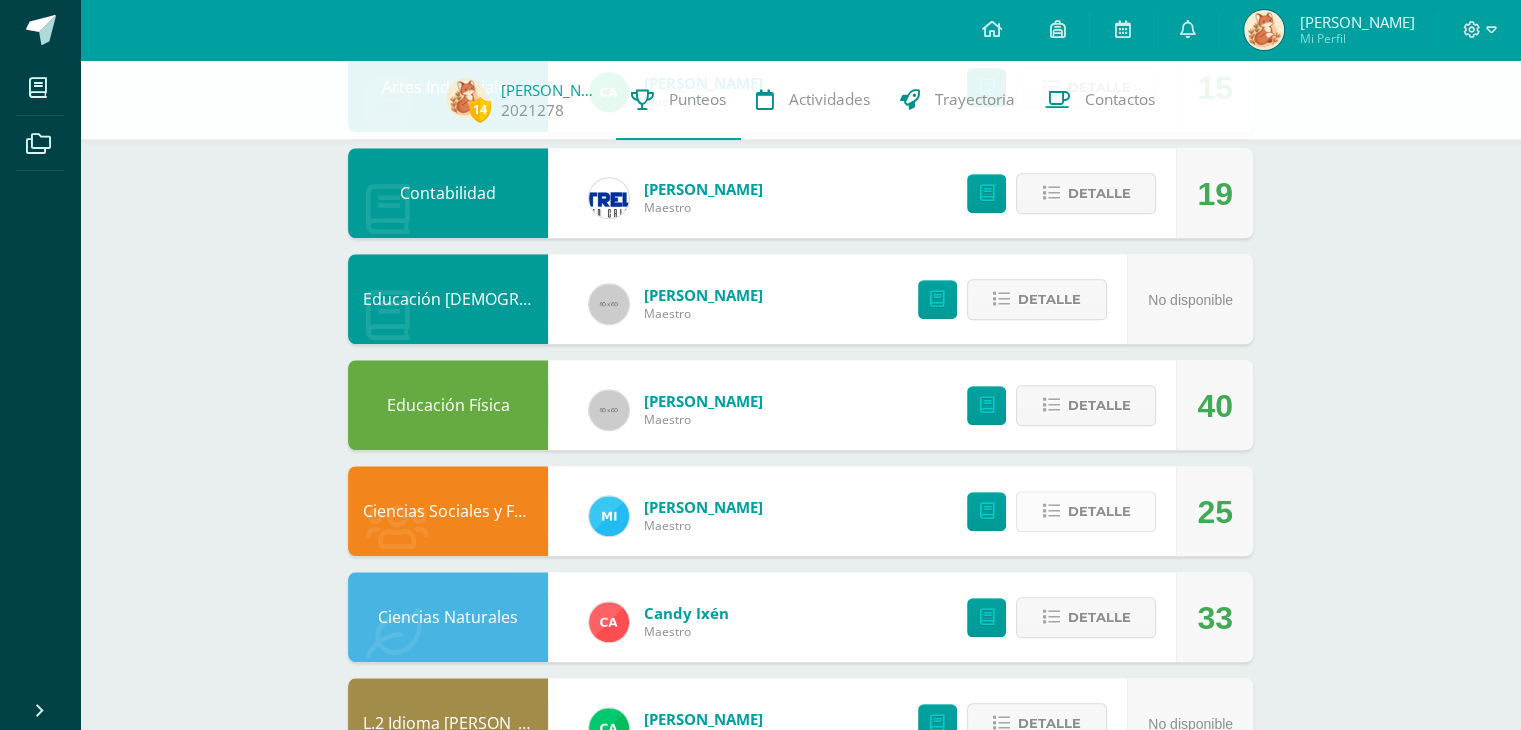 click on "Detalle" at bounding box center (1086, 511) 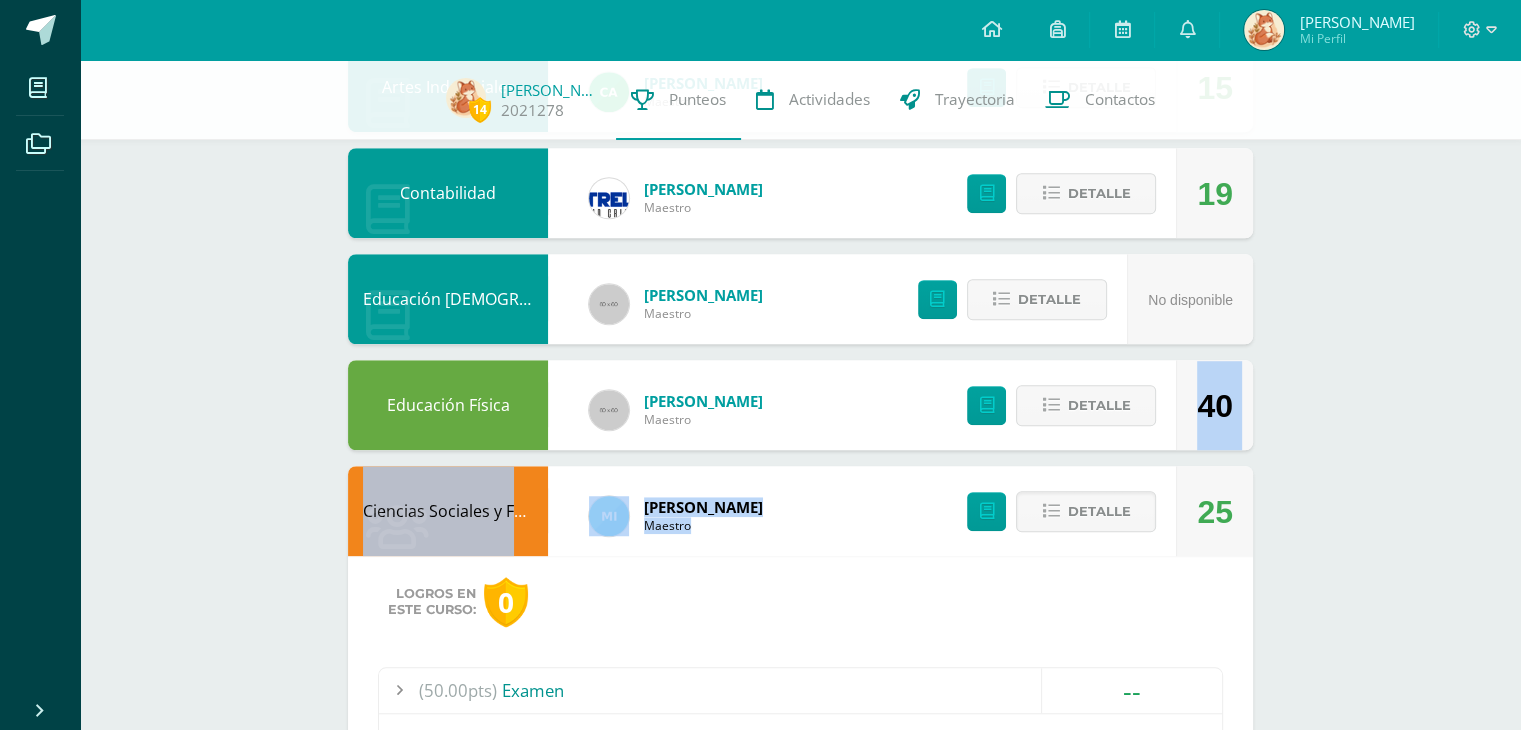 drag, startPoint x: 1520, startPoint y: 446, endPoint x: 1488, endPoint y: 525, distance: 85.23497 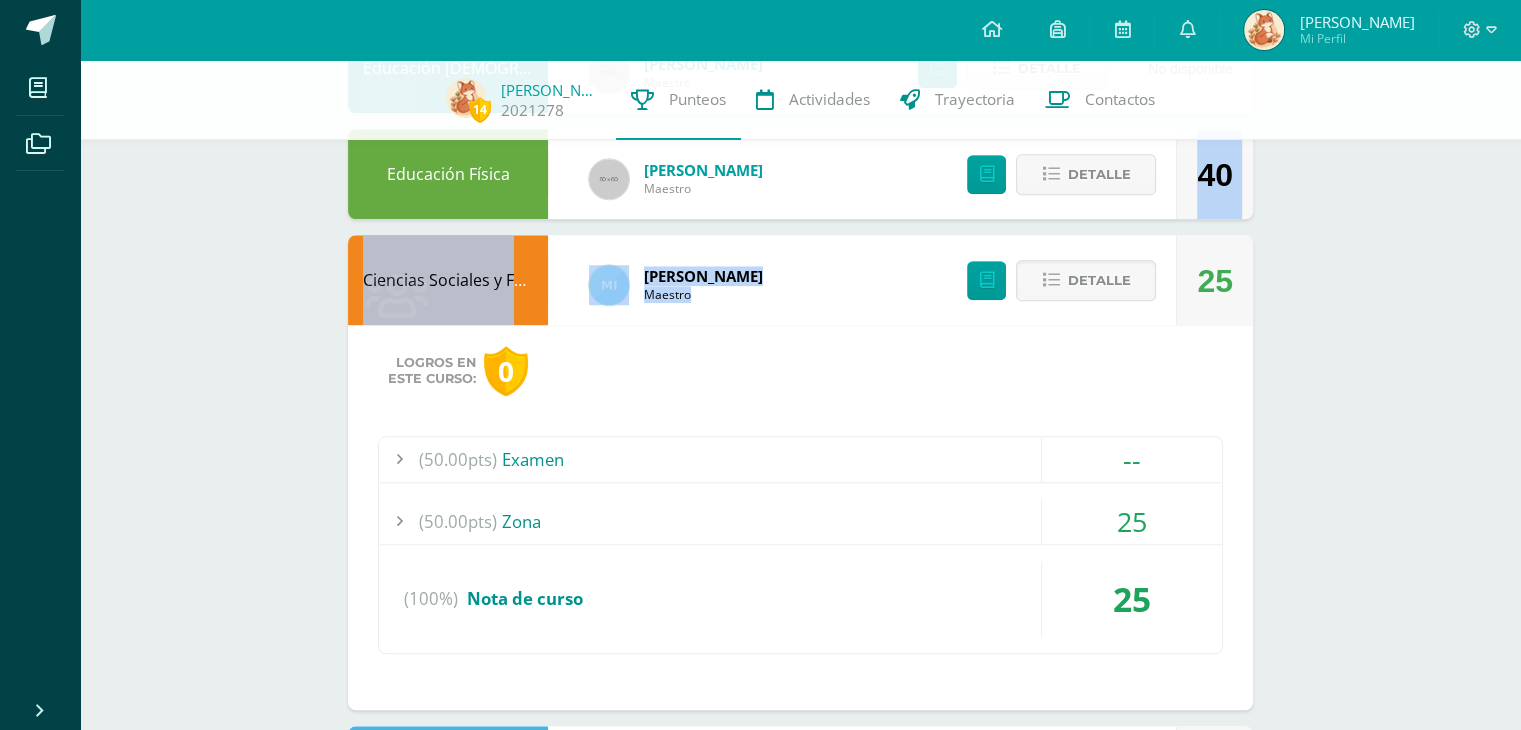 scroll, scrollTop: 1892, scrollLeft: 0, axis: vertical 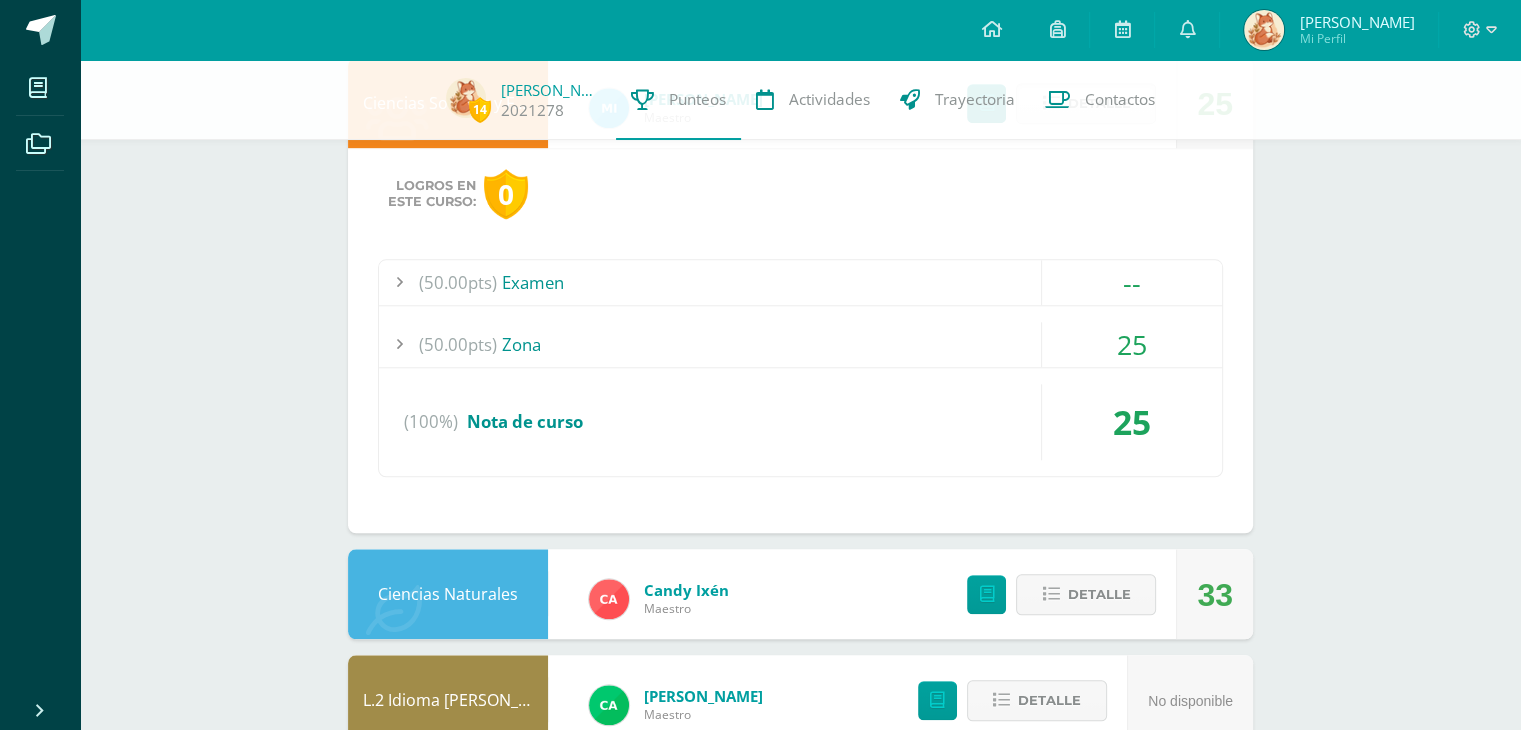 click on "25" at bounding box center (1132, 344) 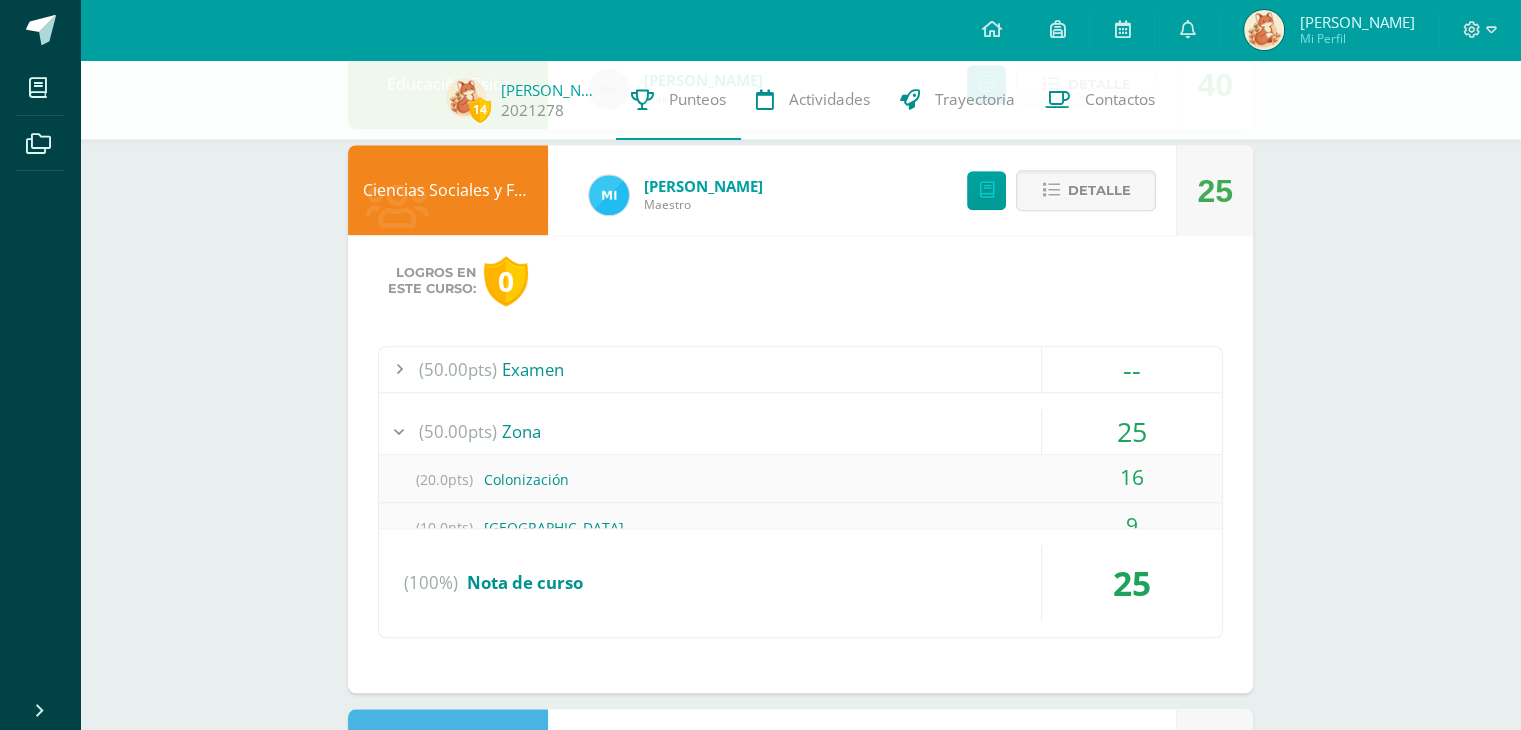 scroll, scrollTop: 1701, scrollLeft: 0, axis: vertical 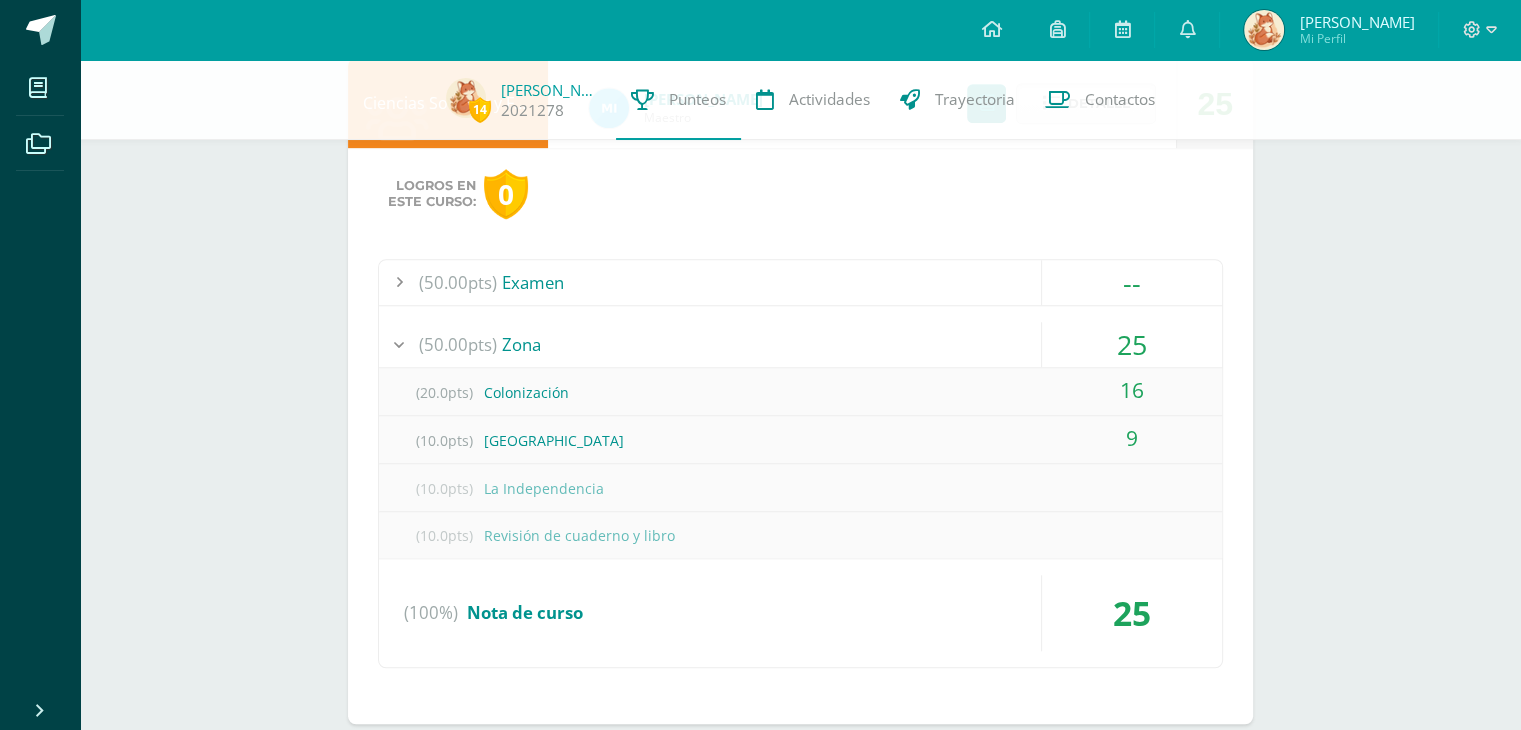 click on "16" at bounding box center [1132, 390] 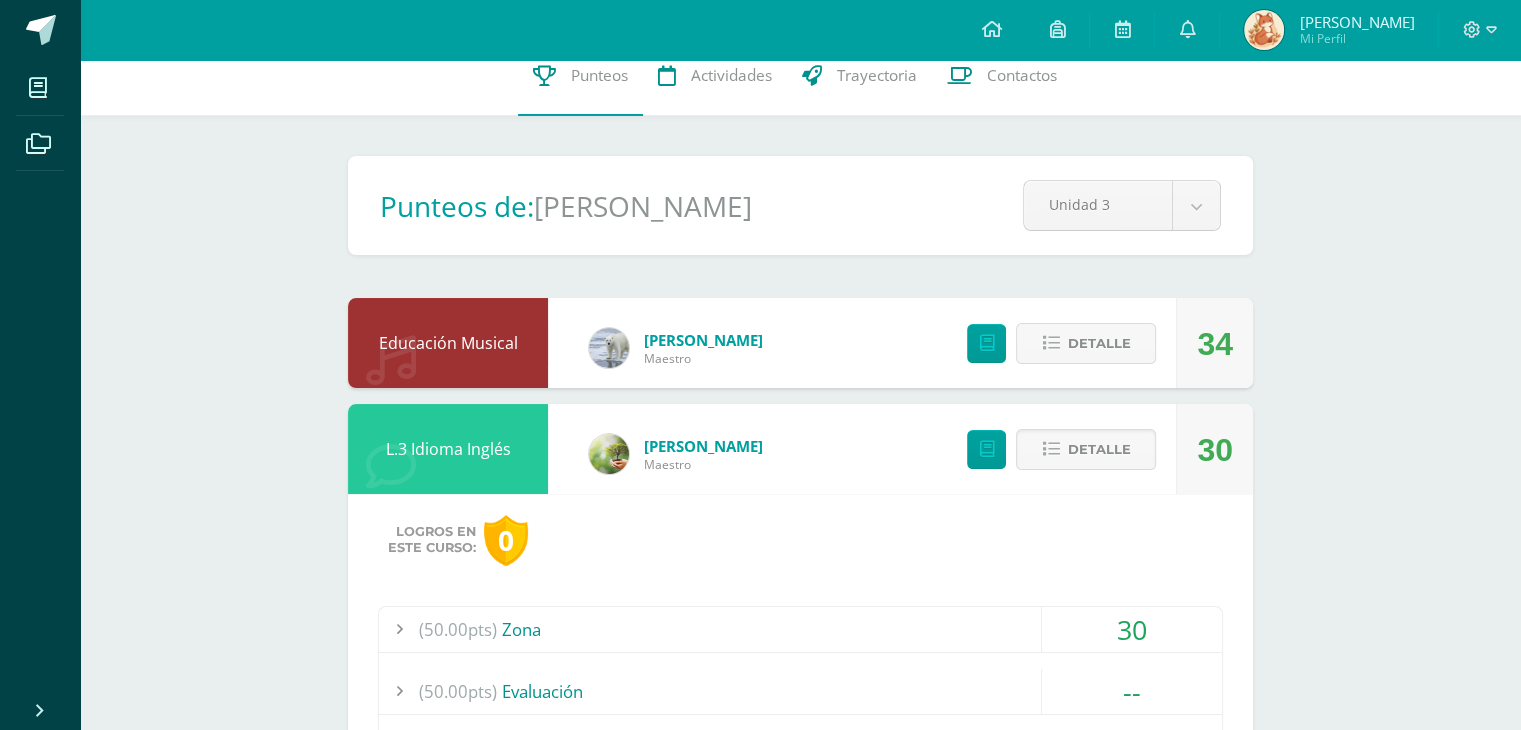 scroll, scrollTop: 0, scrollLeft: 0, axis: both 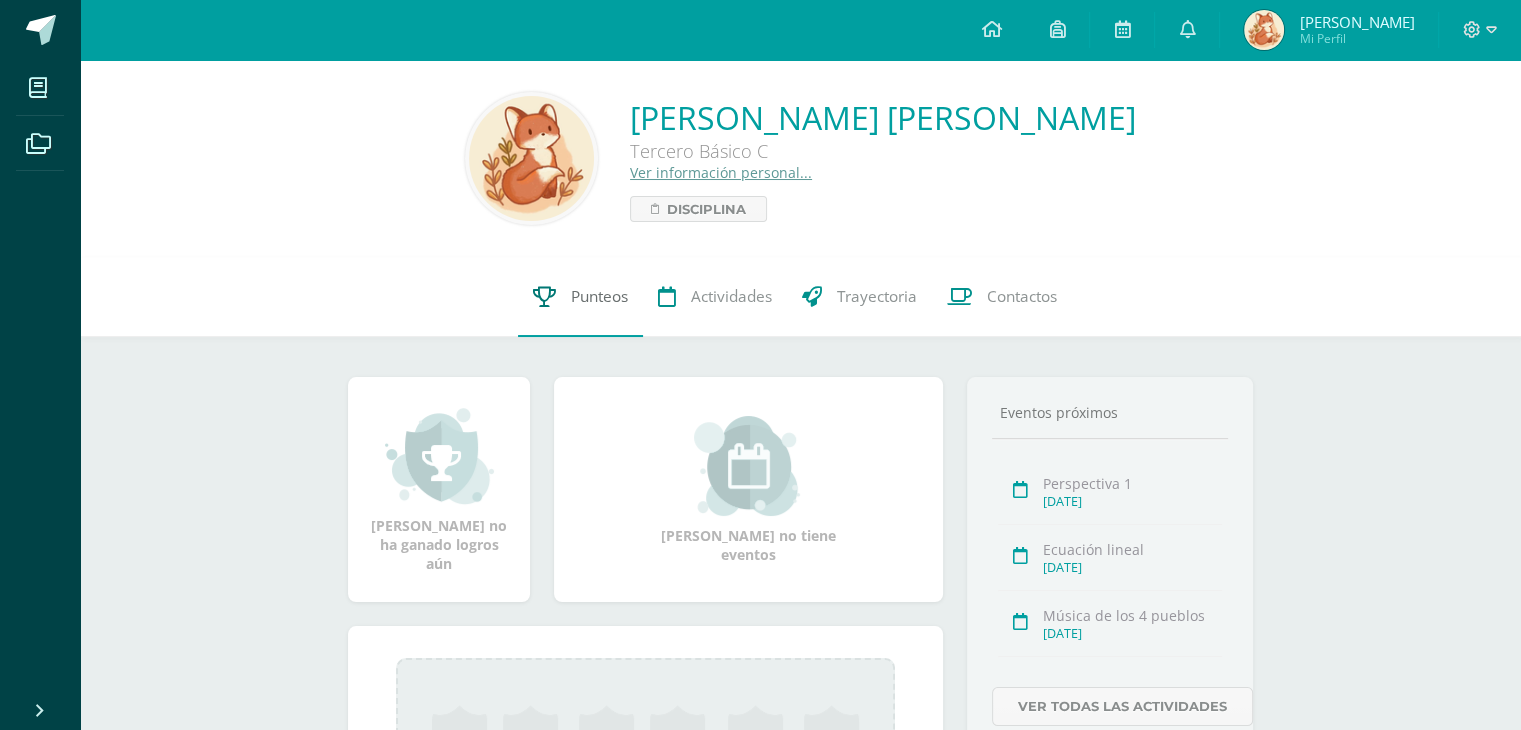 click on "Punteos" at bounding box center [599, 296] 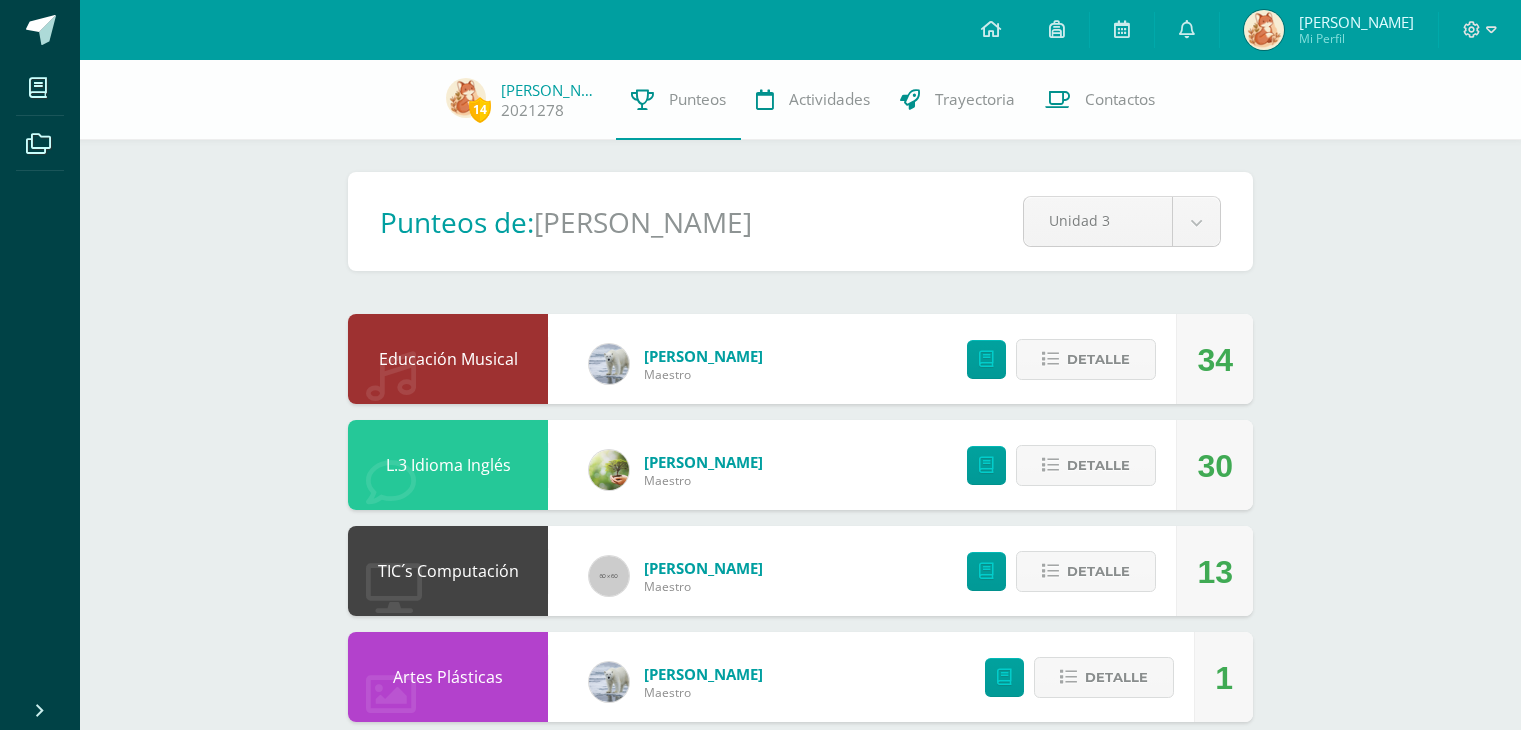 scroll, scrollTop: 0, scrollLeft: 0, axis: both 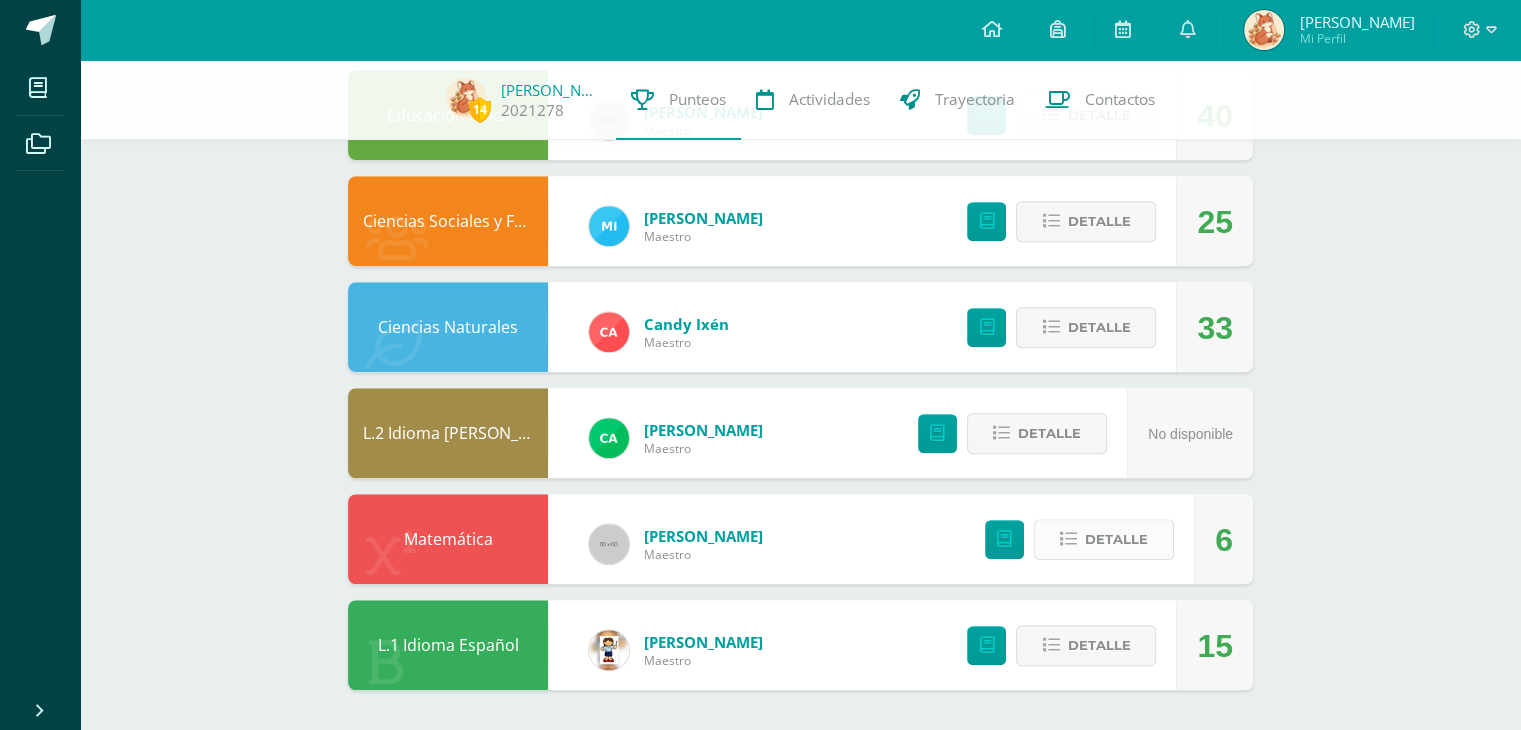 click on "Detalle" at bounding box center [1104, 539] 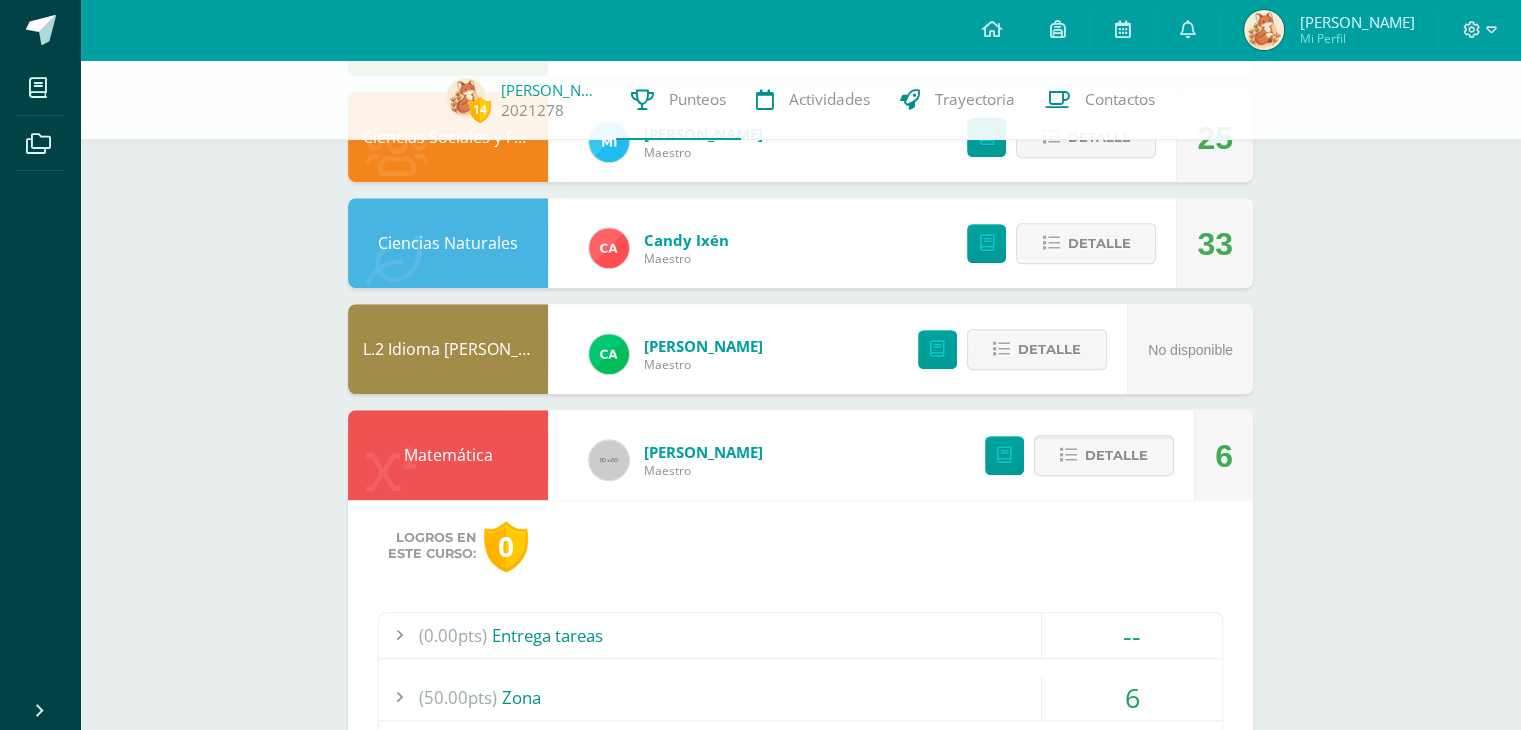 scroll, scrollTop: 1744, scrollLeft: 0, axis: vertical 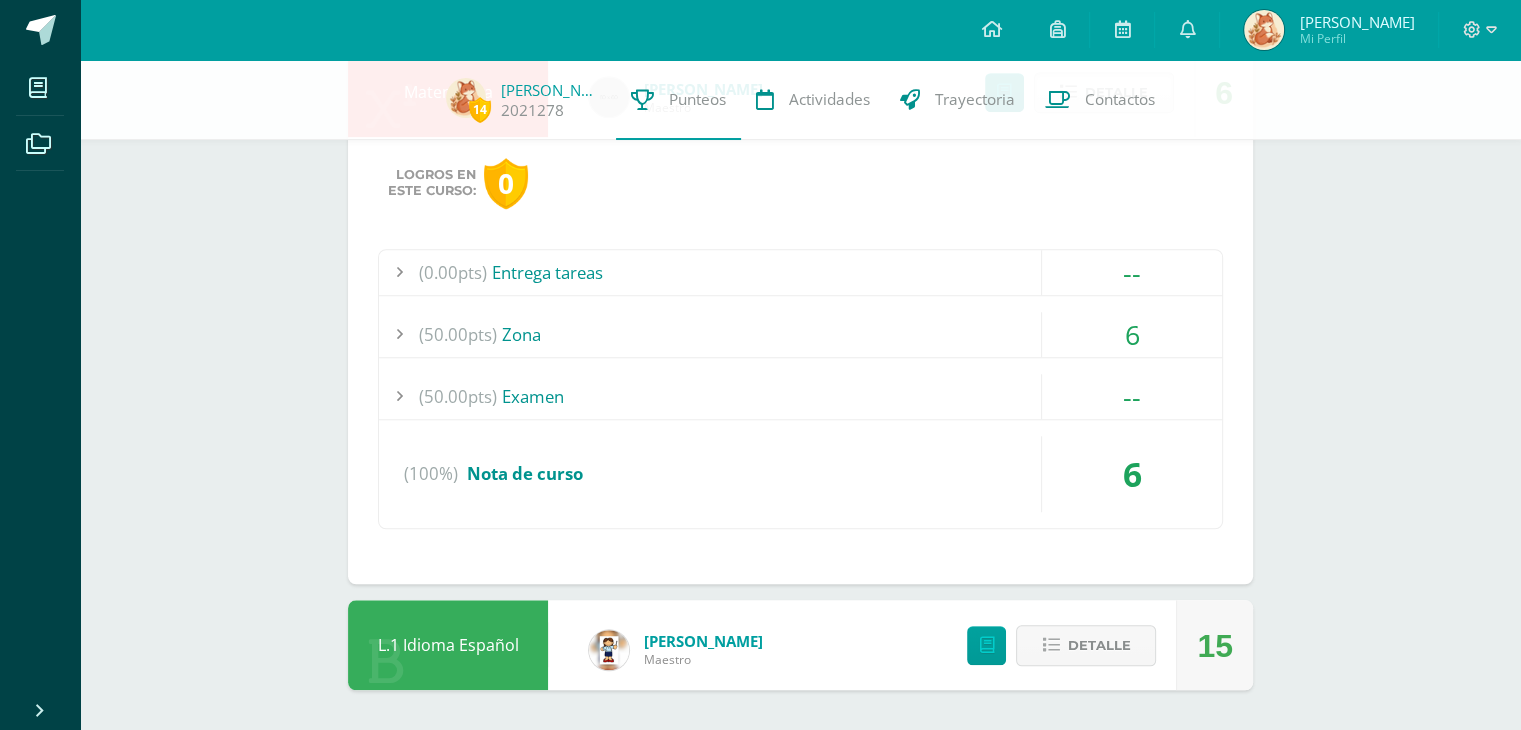 click on "6" at bounding box center (1132, 334) 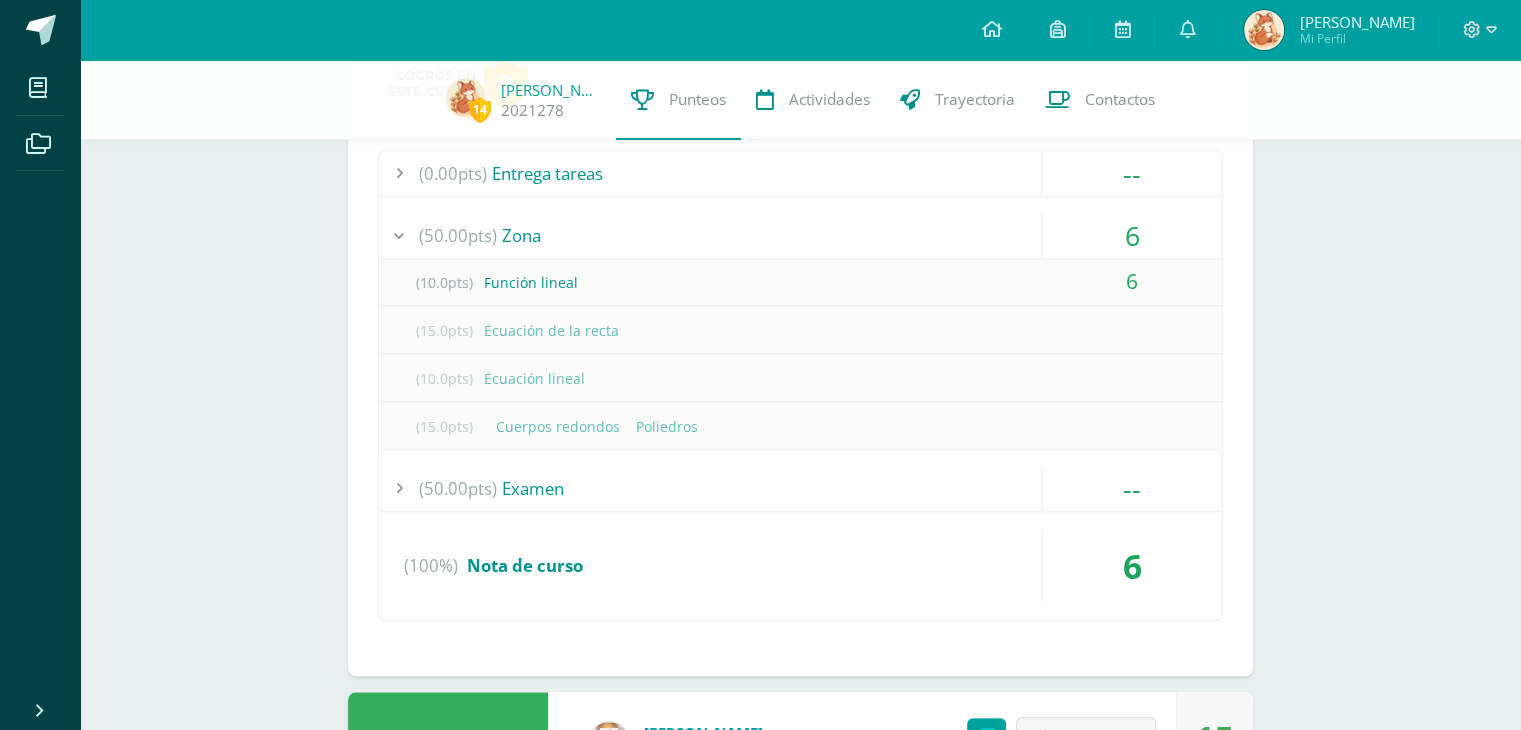 scroll, scrollTop: 1934, scrollLeft: 0, axis: vertical 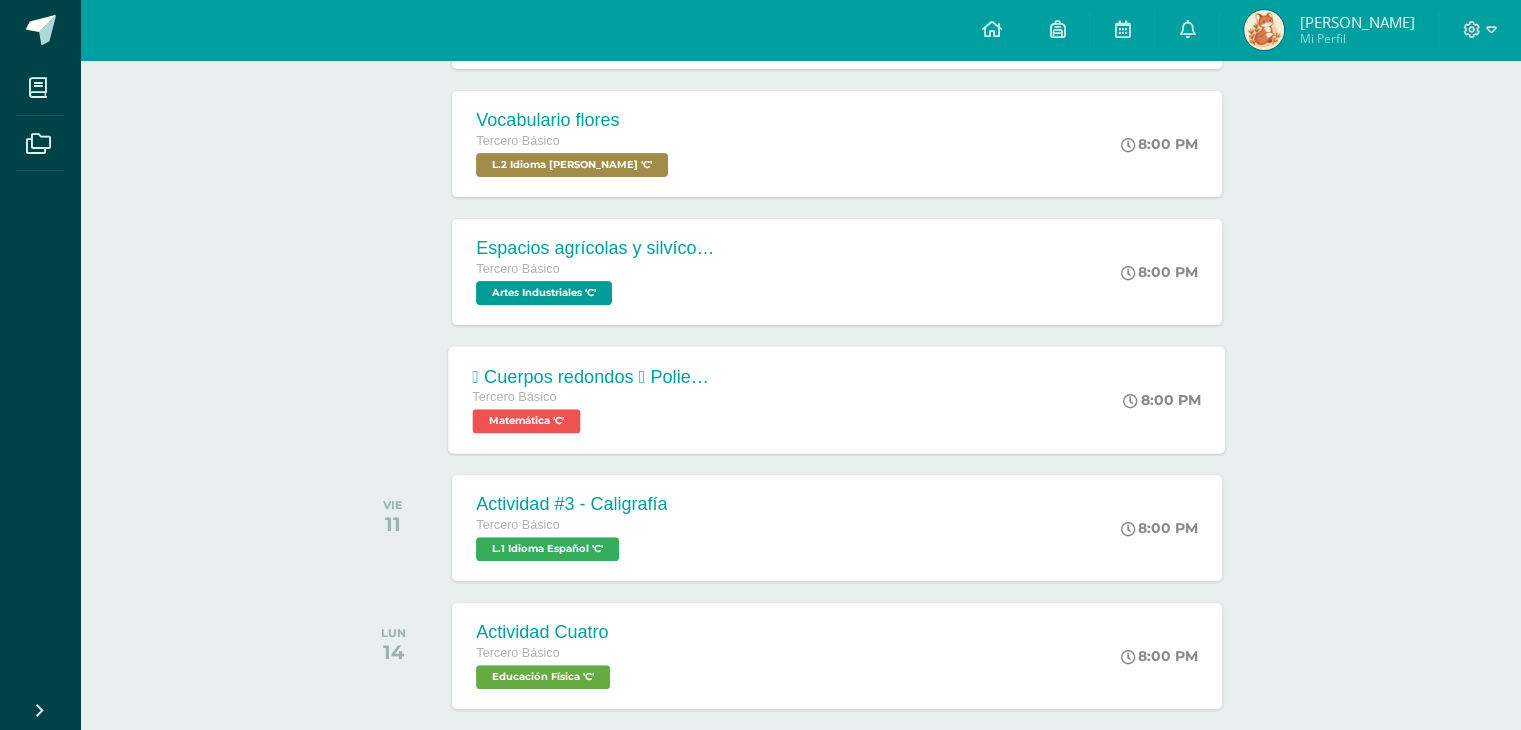 click on "	Cuerpos redondos 	Poliedros
Tercero Básico
Matemática 'C'
8:00 PM
	Cuerpos redondos 	Poliedros
Matemática
Cargando contenido" at bounding box center (837, 399) 